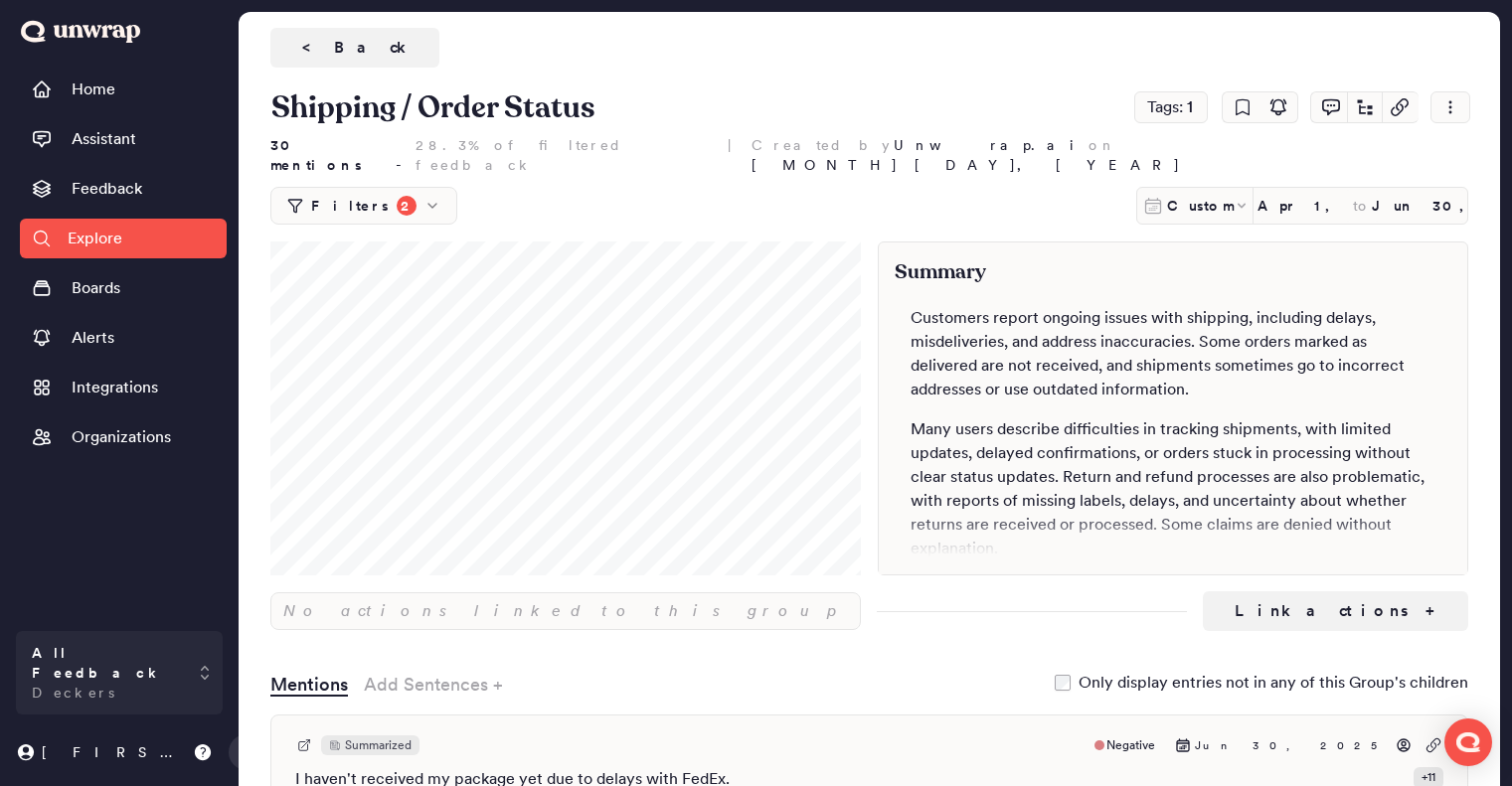 scroll, scrollTop: 0, scrollLeft: 0, axis: both 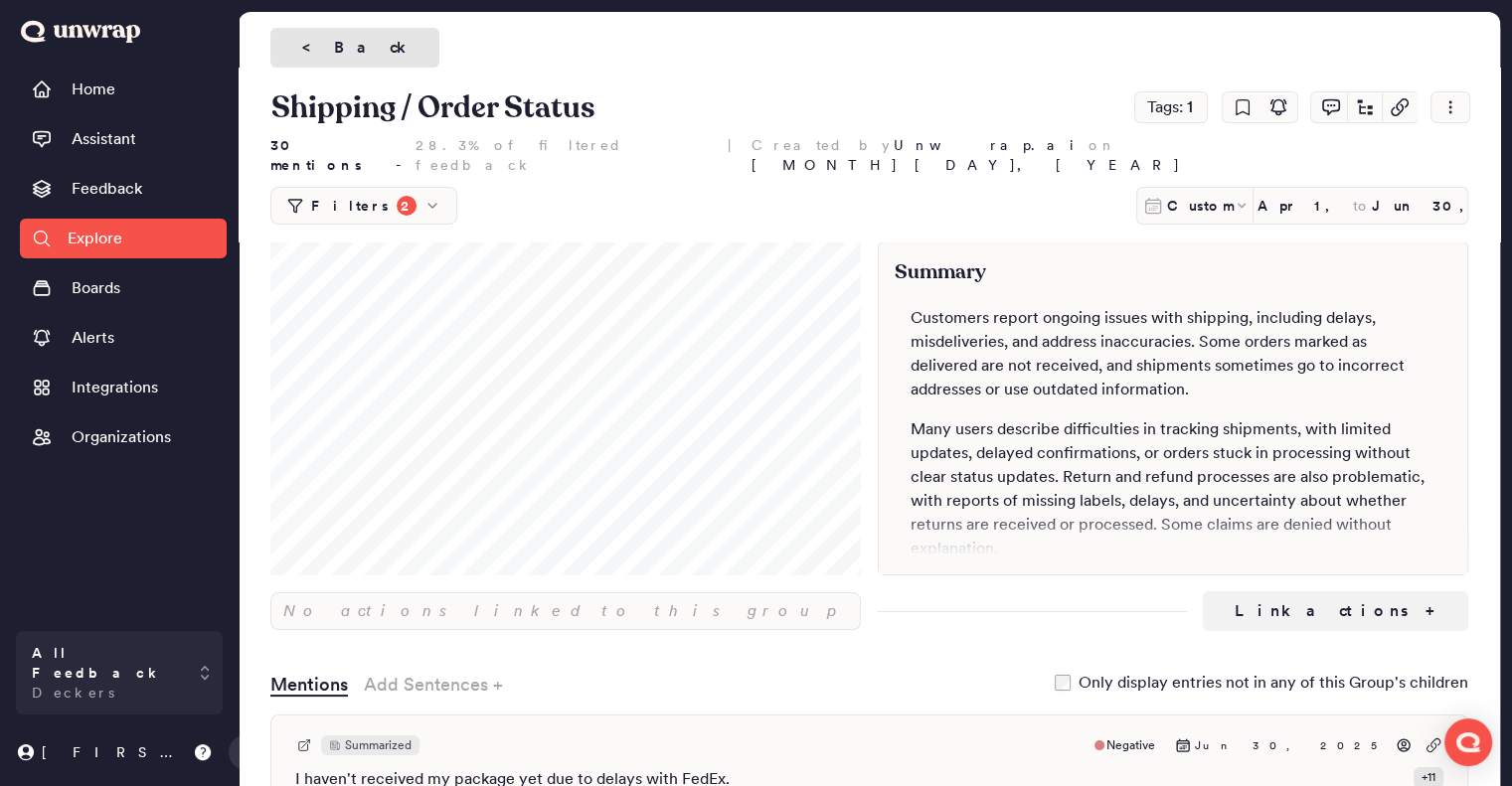 click on "< Back" at bounding box center [355, 48] 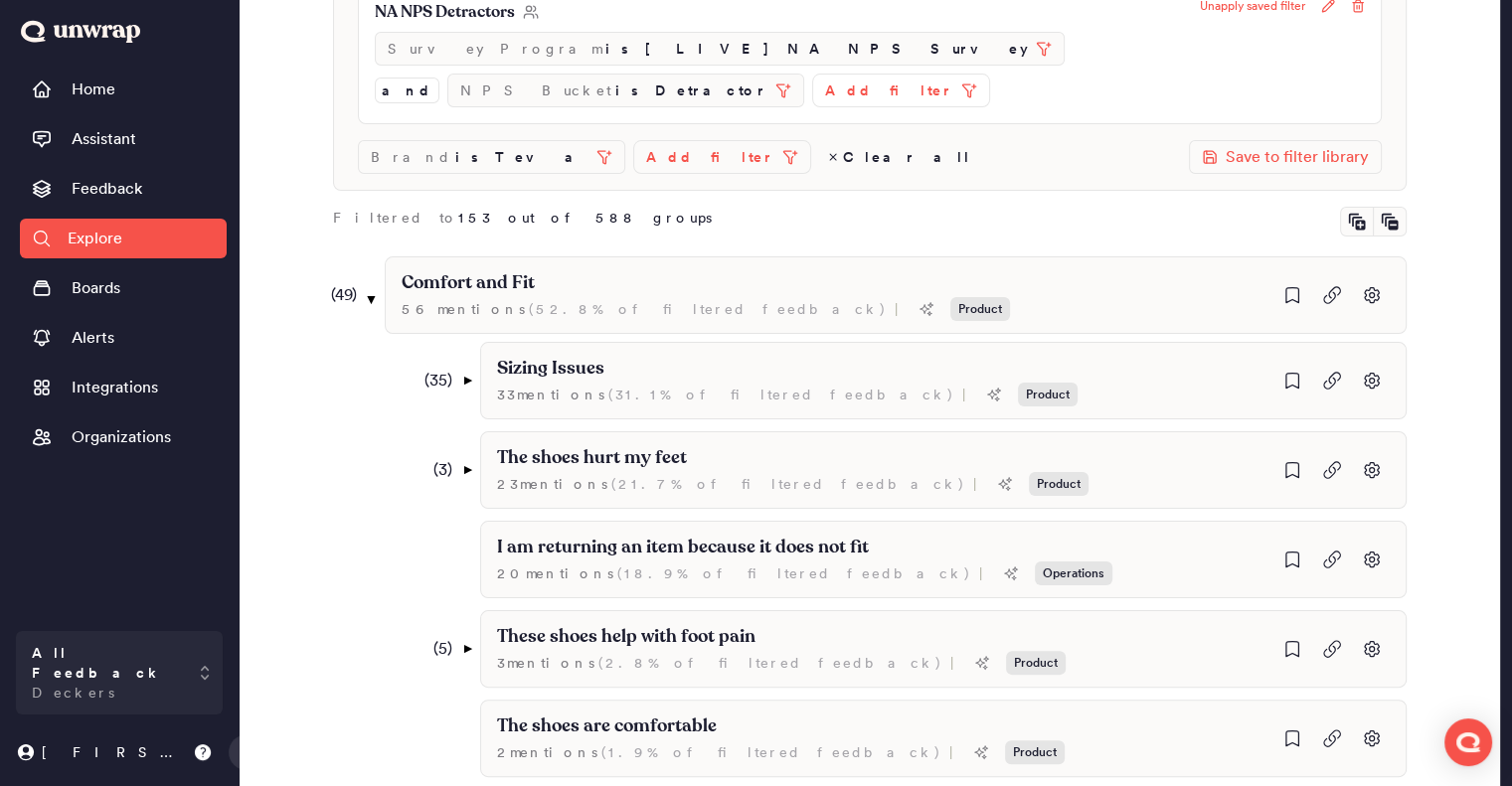scroll, scrollTop: 0, scrollLeft: 0, axis: both 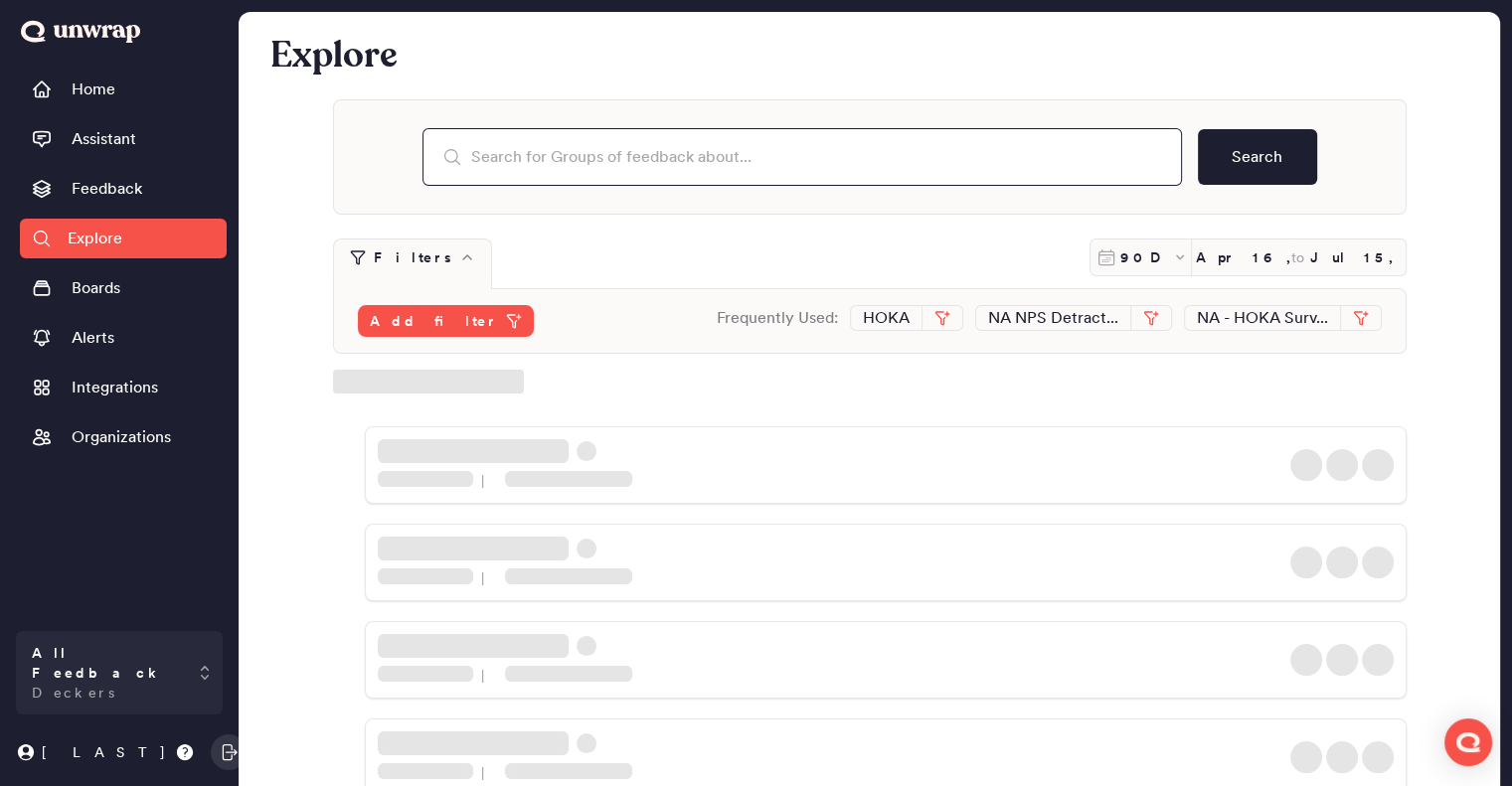 click at bounding box center (802, 157) 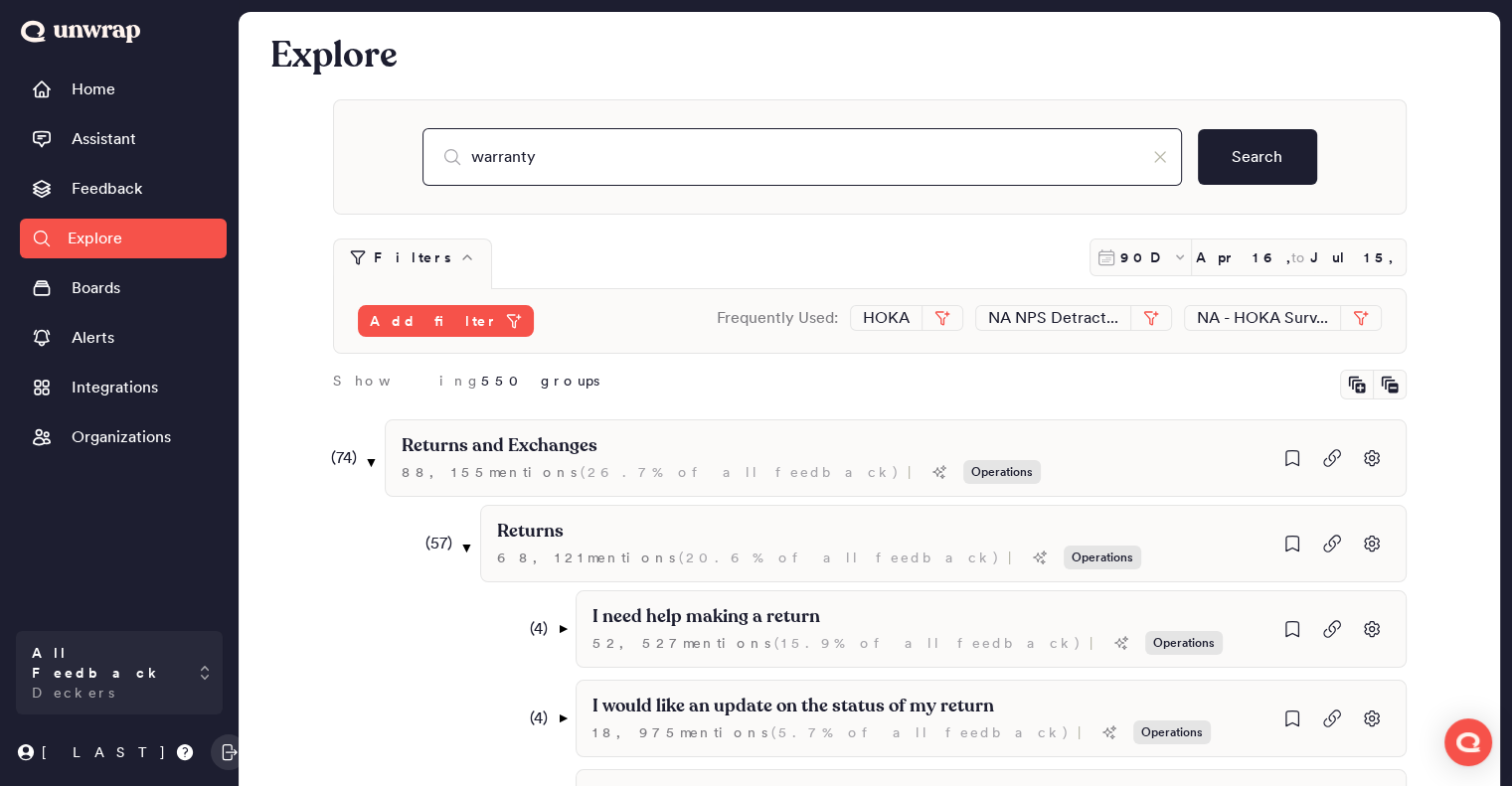 type on "warranty" 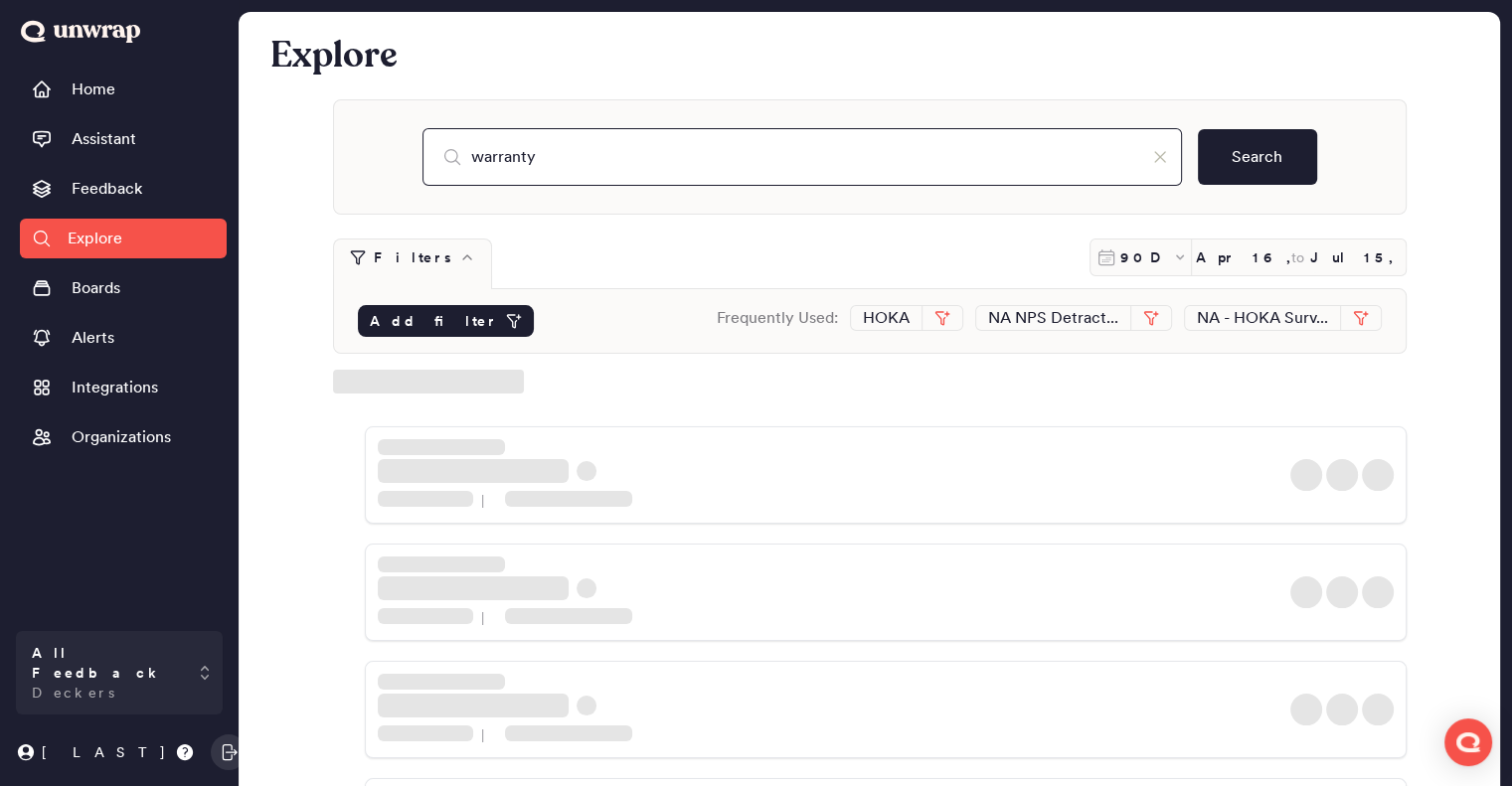 click on "Add filter" at bounding box center [445, 321] 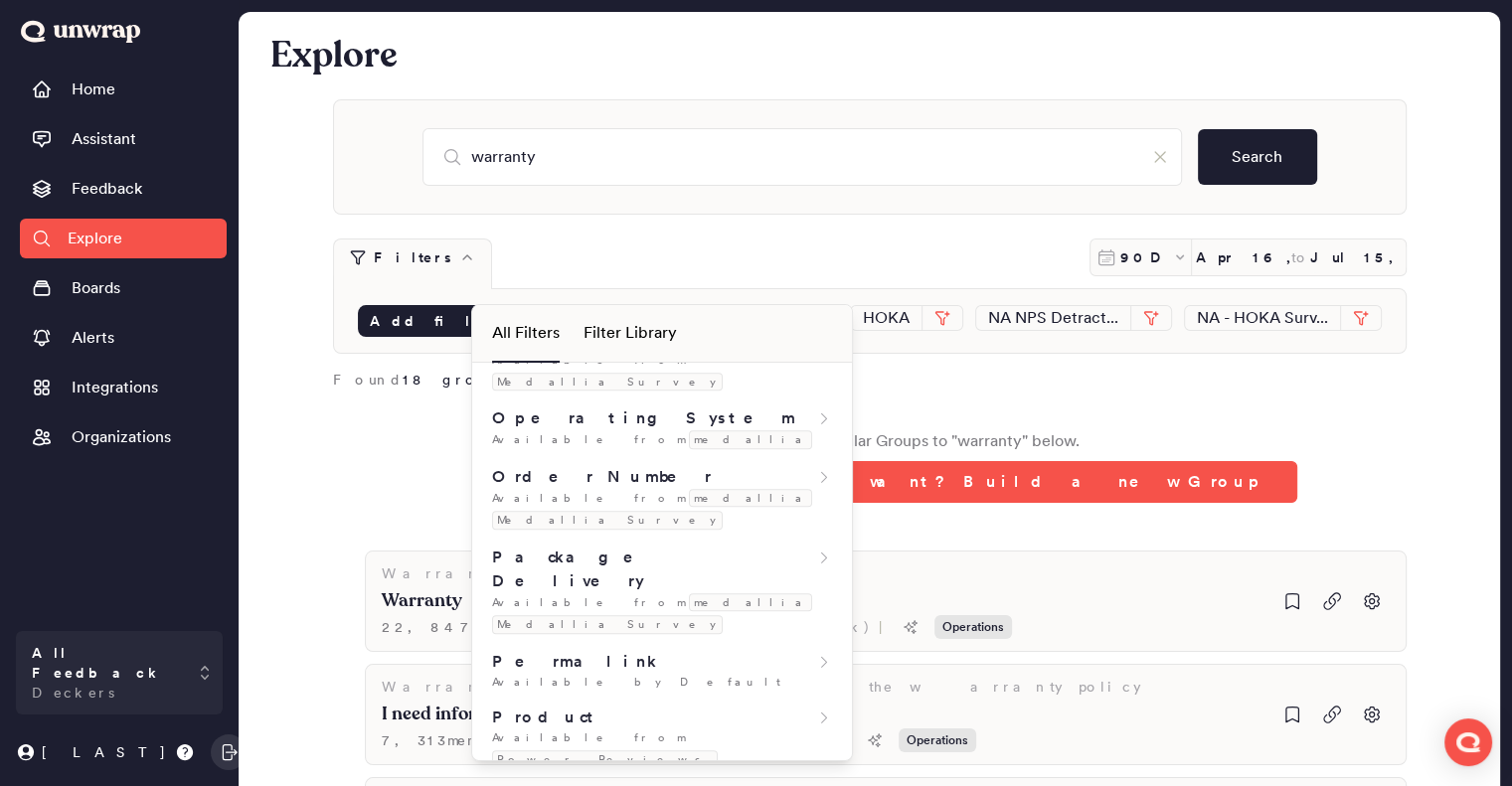 scroll, scrollTop: 2174, scrollLeft: 0, axis: vertical 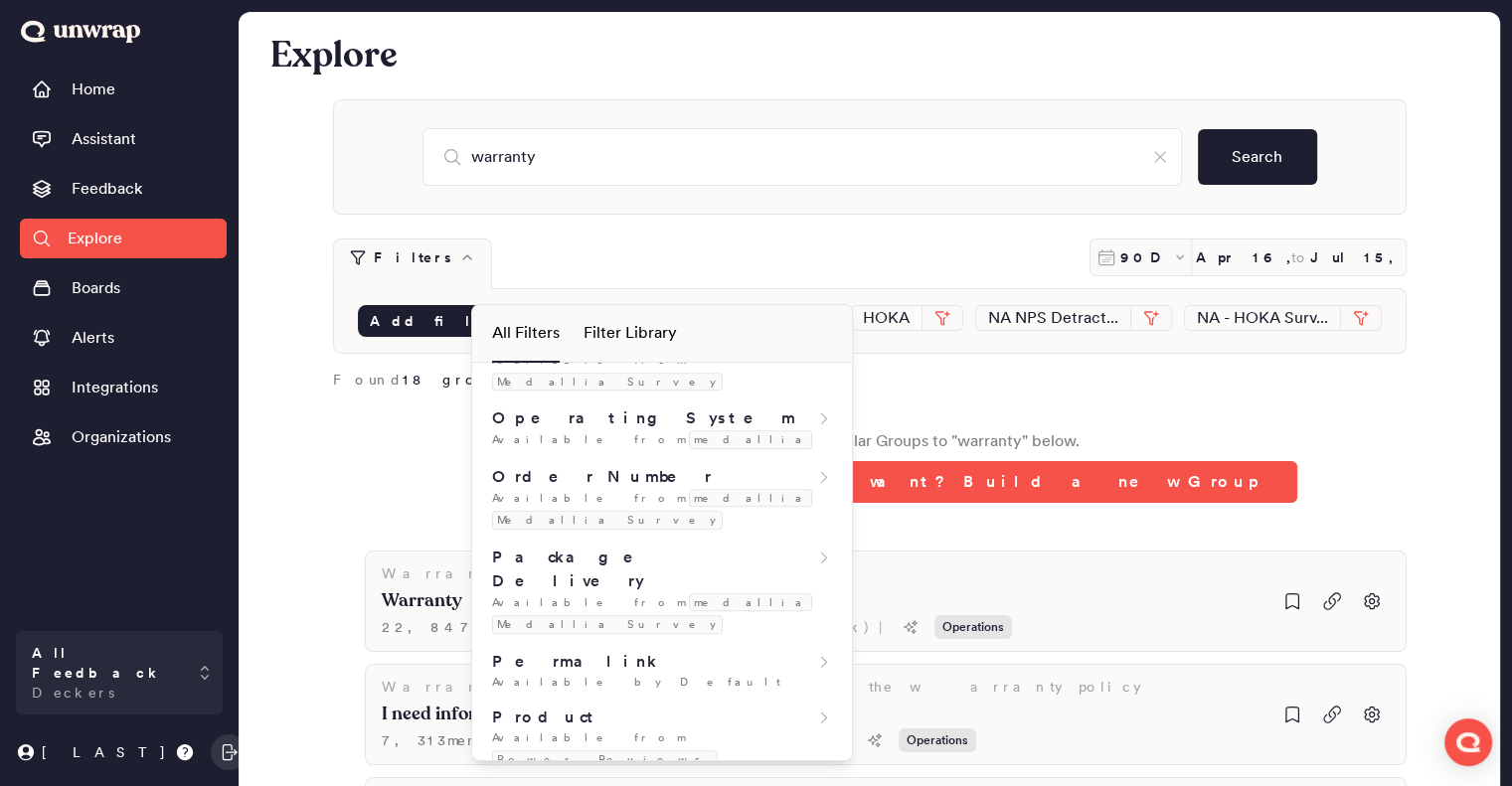 click on "Available by Default" at bounding box center [662, 1329] 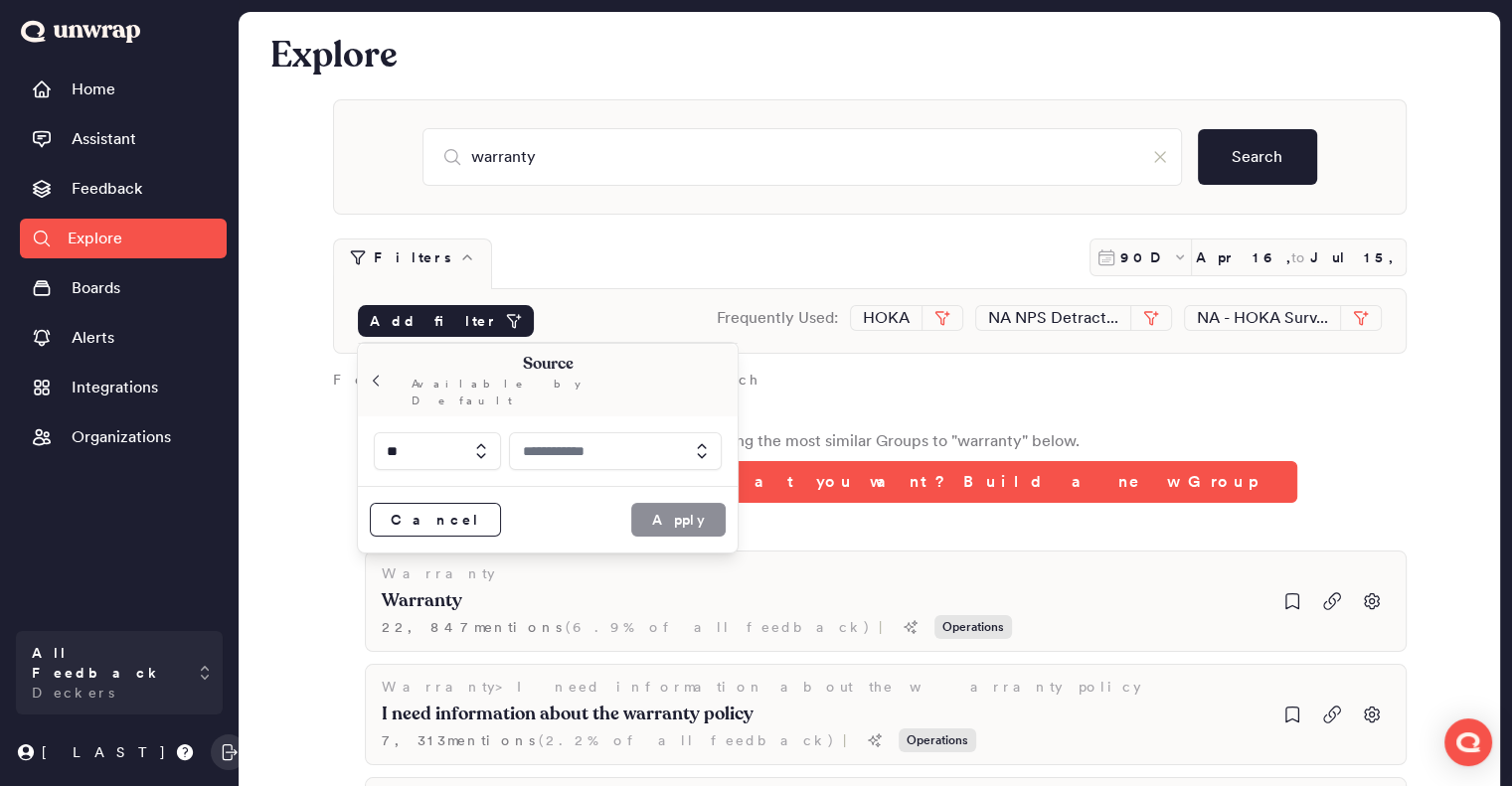 click at bounding box center (437, 451) 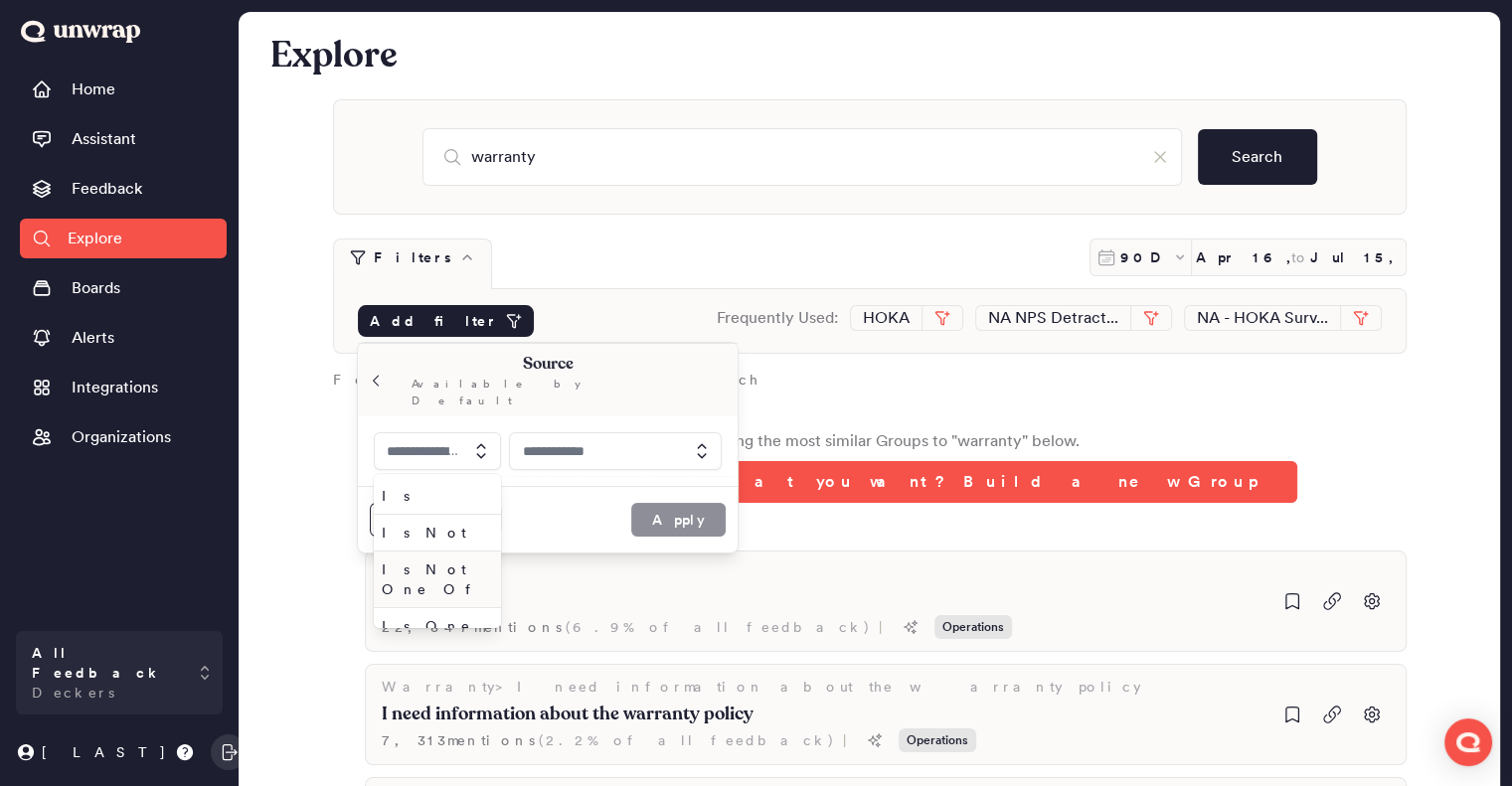 type on "**" 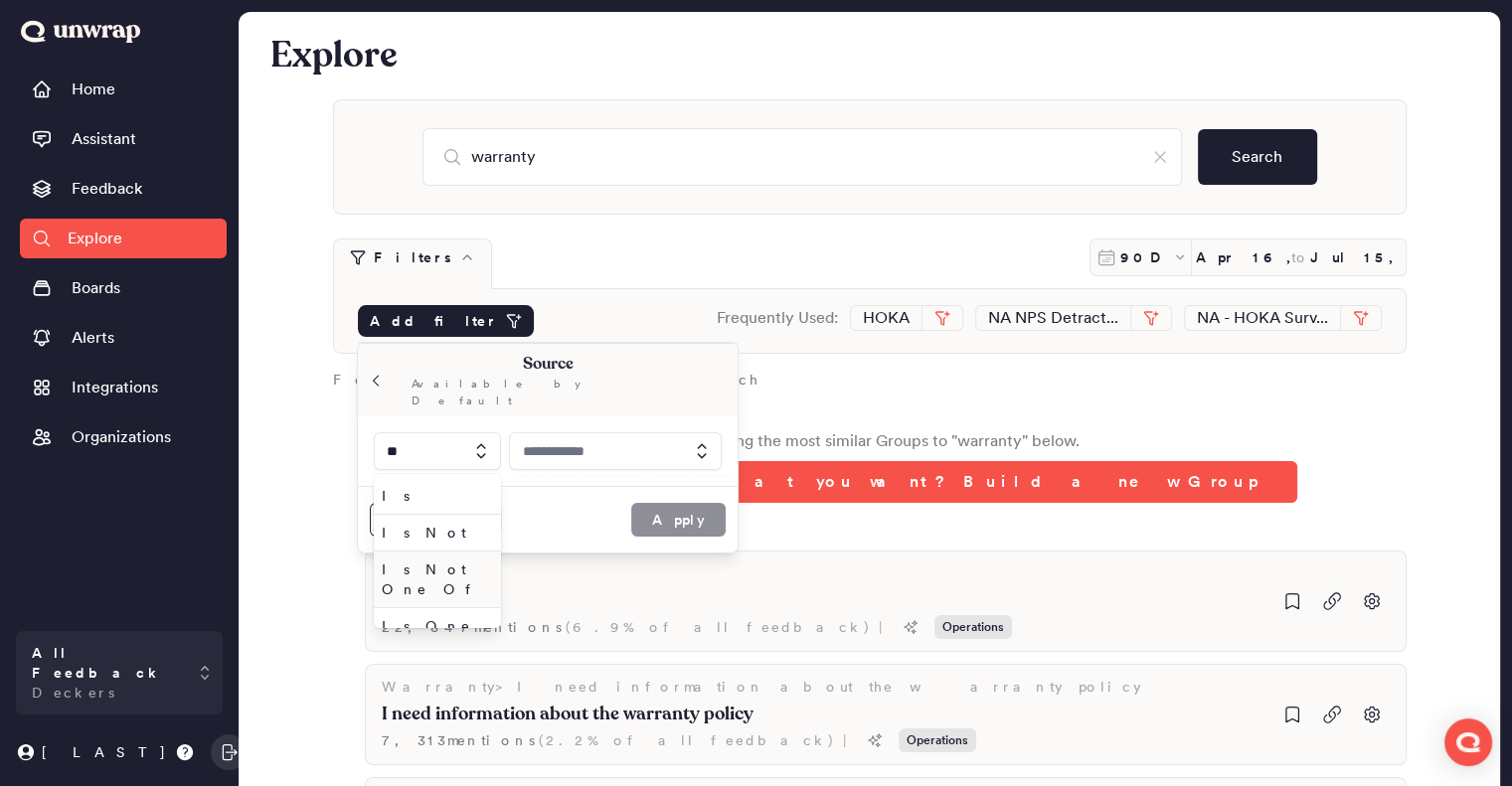 click on "Is Not One Of" at bounding box center (433, 579) 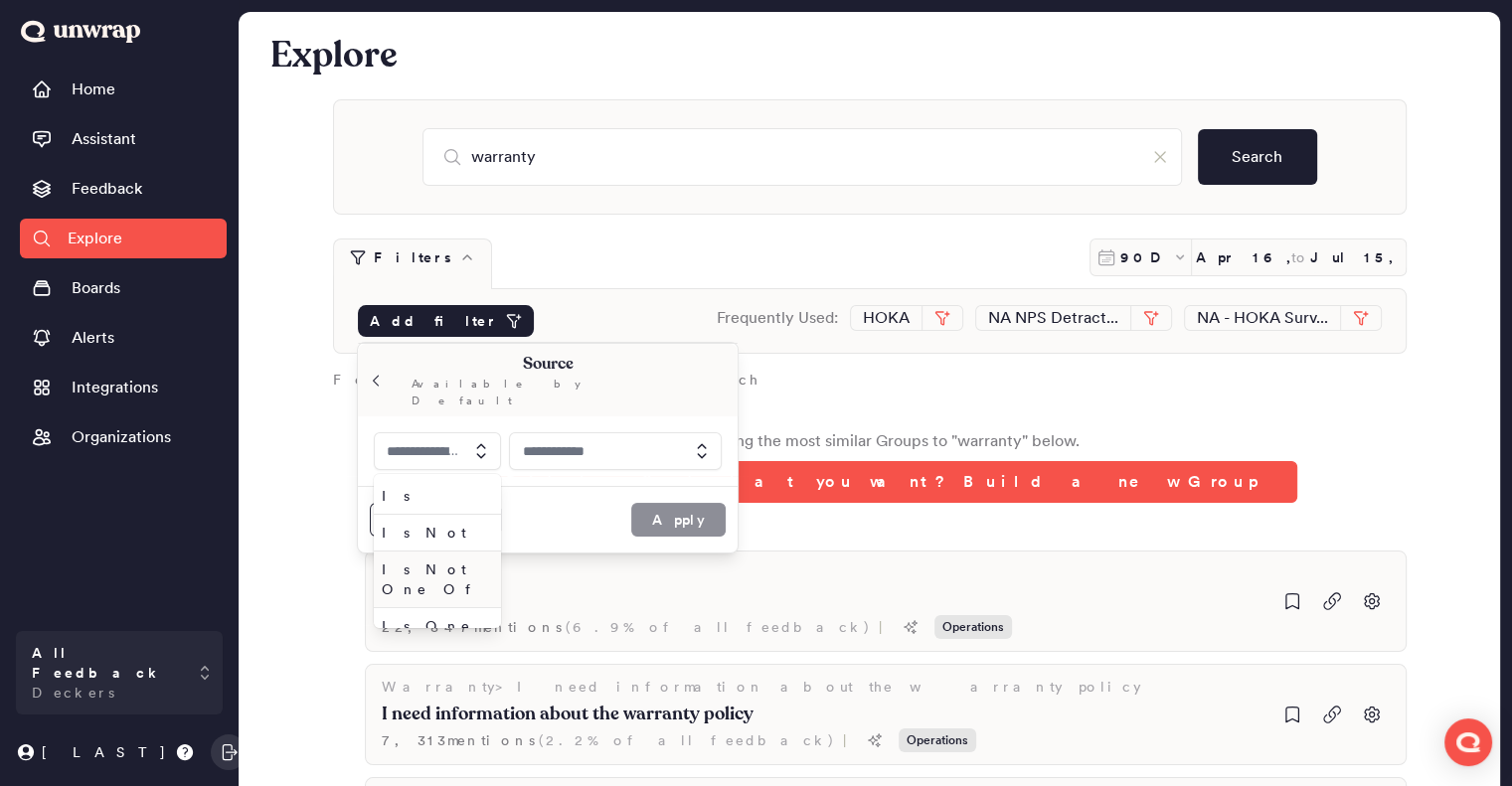type on "**********" 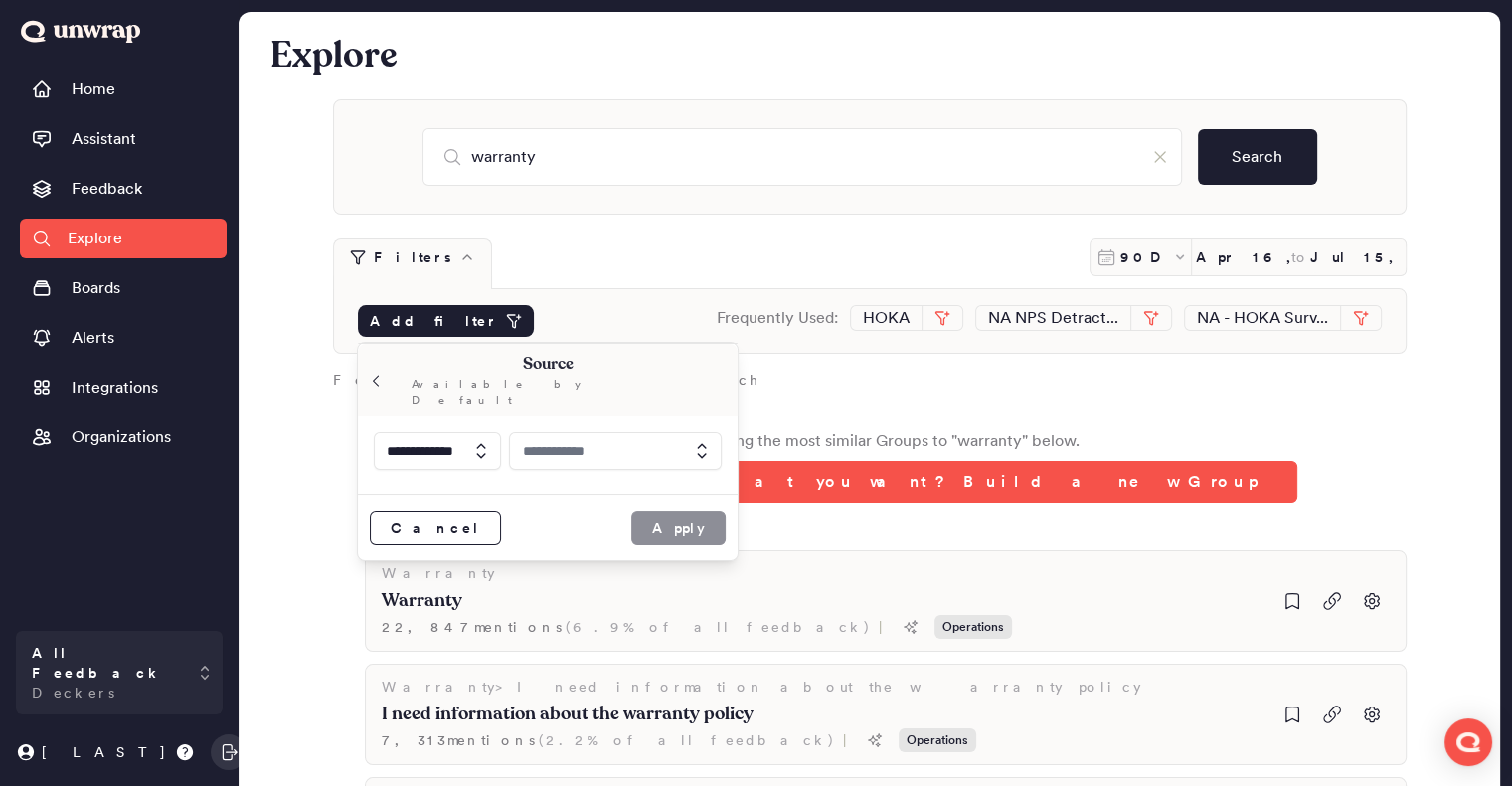 click at bounding box center (615, 451) 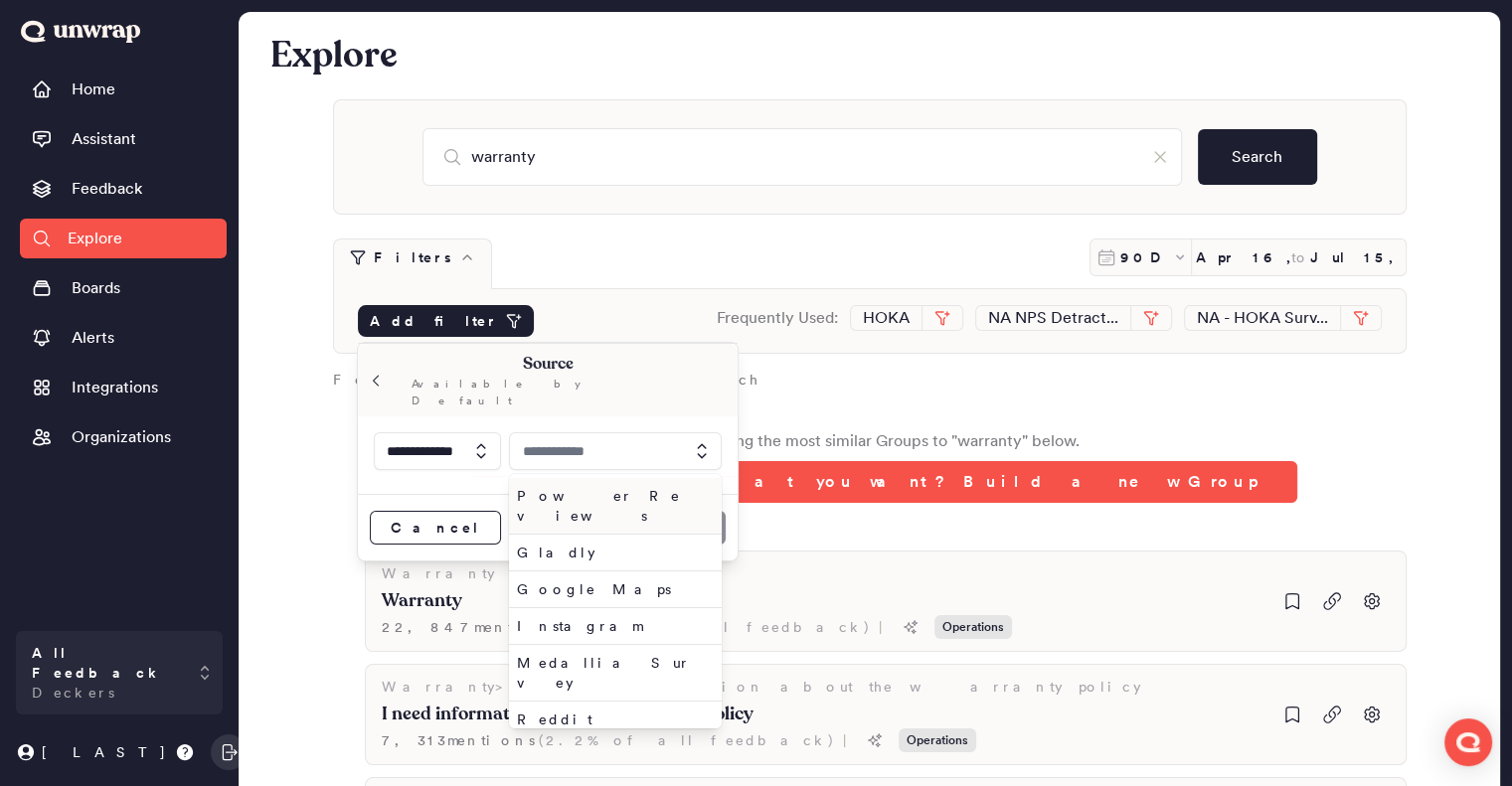 click on "Power  Reviews" at bounding box center [611, 506] 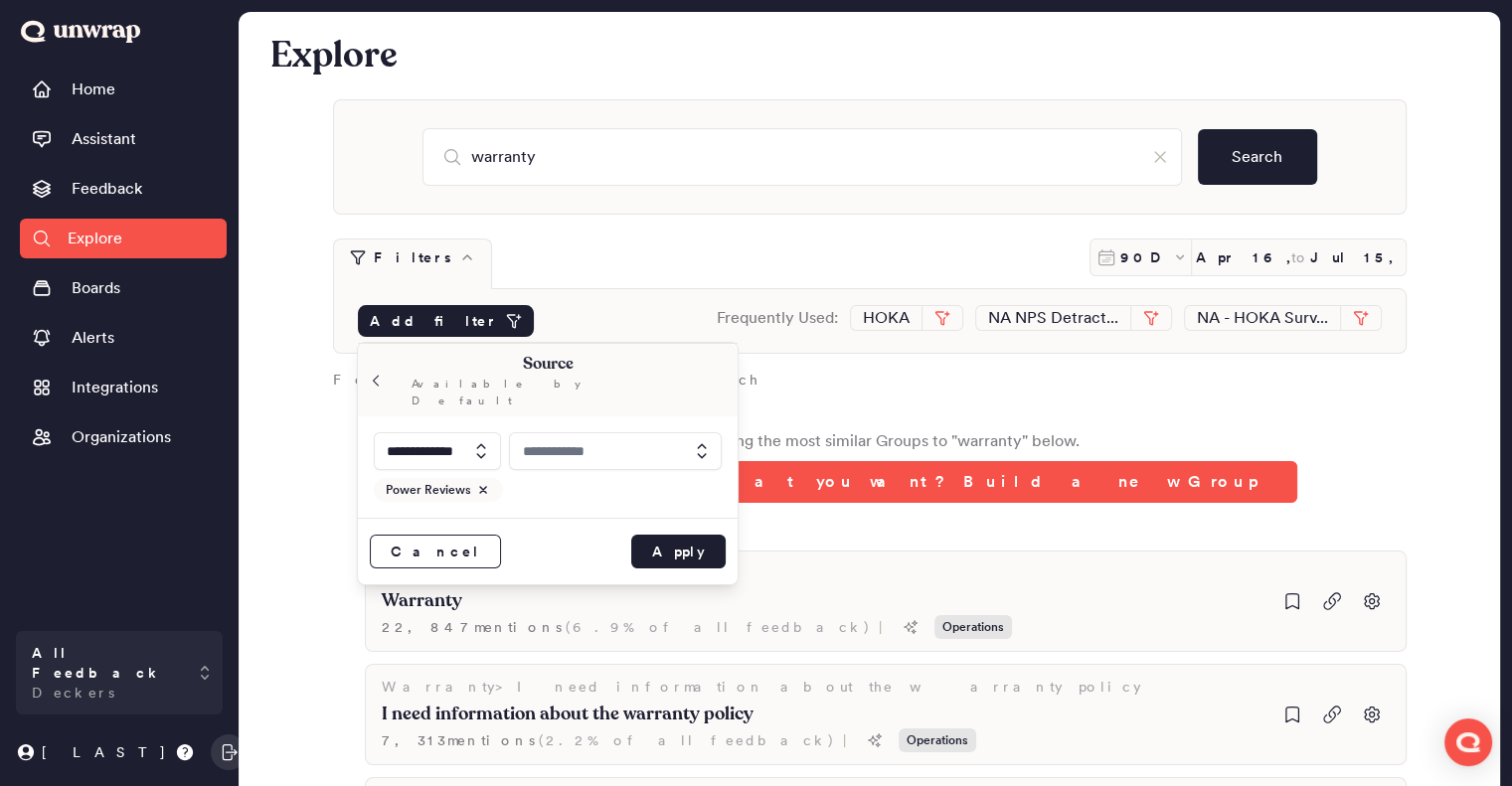 click at bounding box center [615, 451] 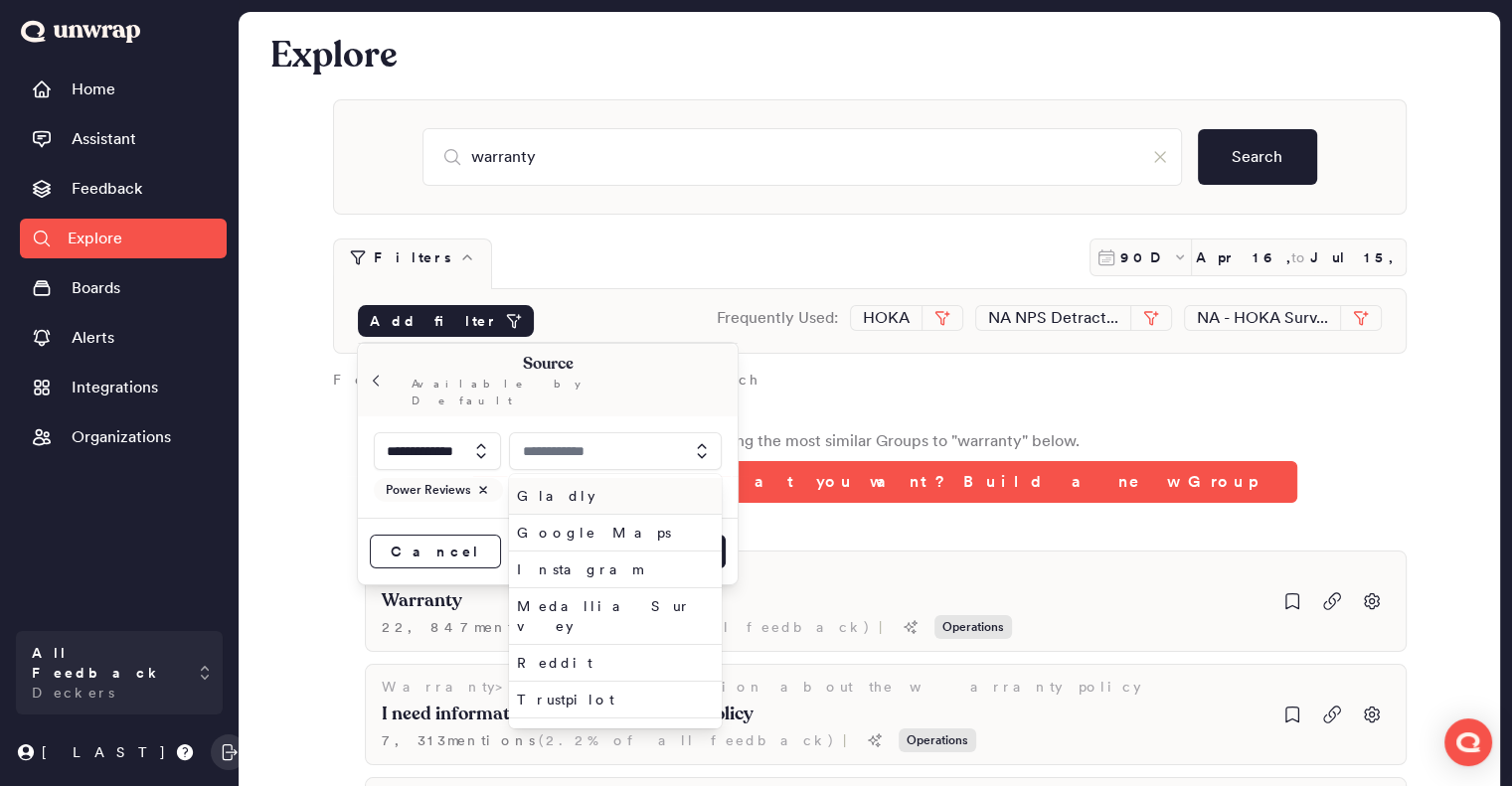 click on "Gladly" at bounding box center (615, 496) 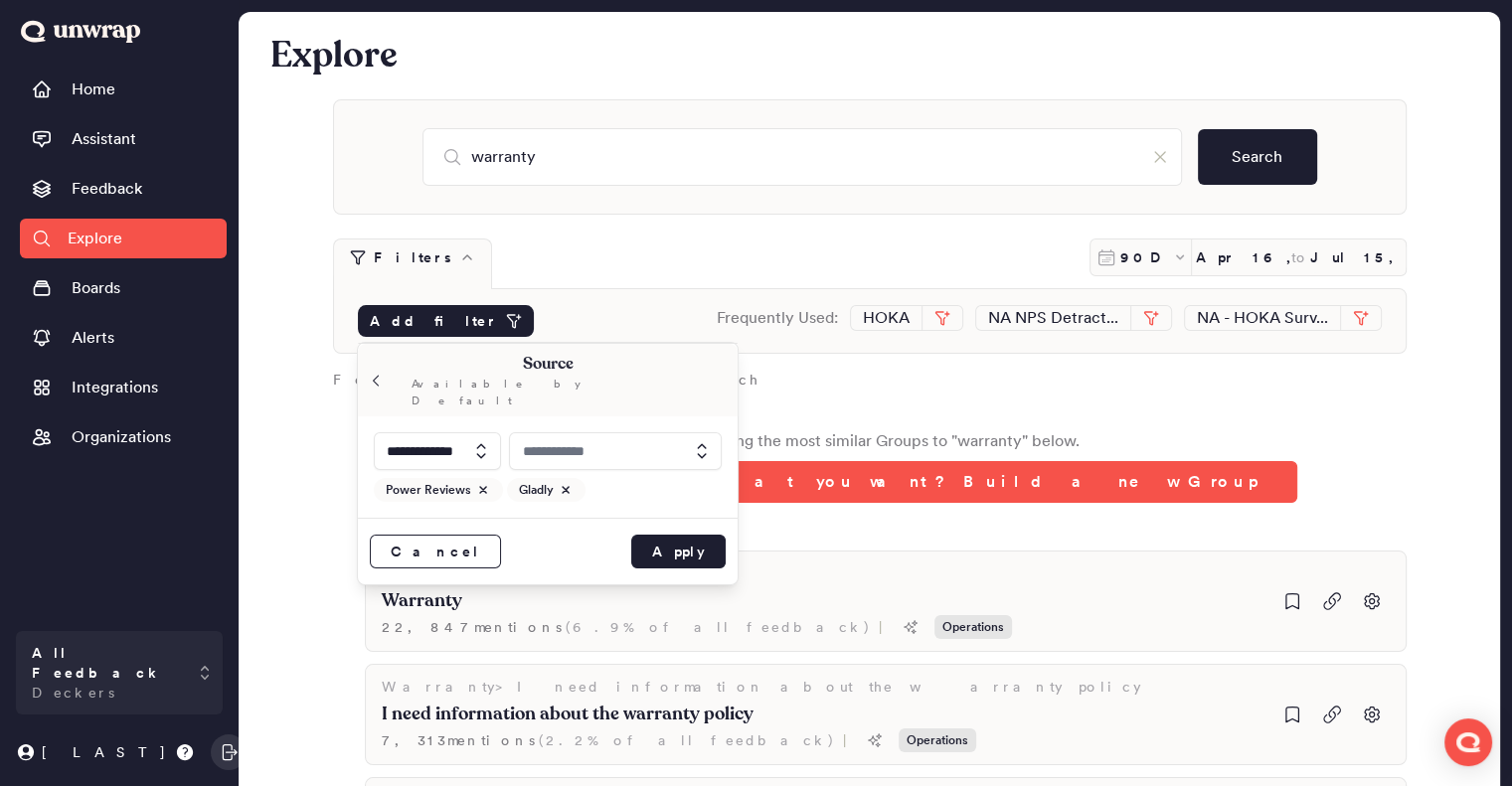 click at bounding box center (615, 451) 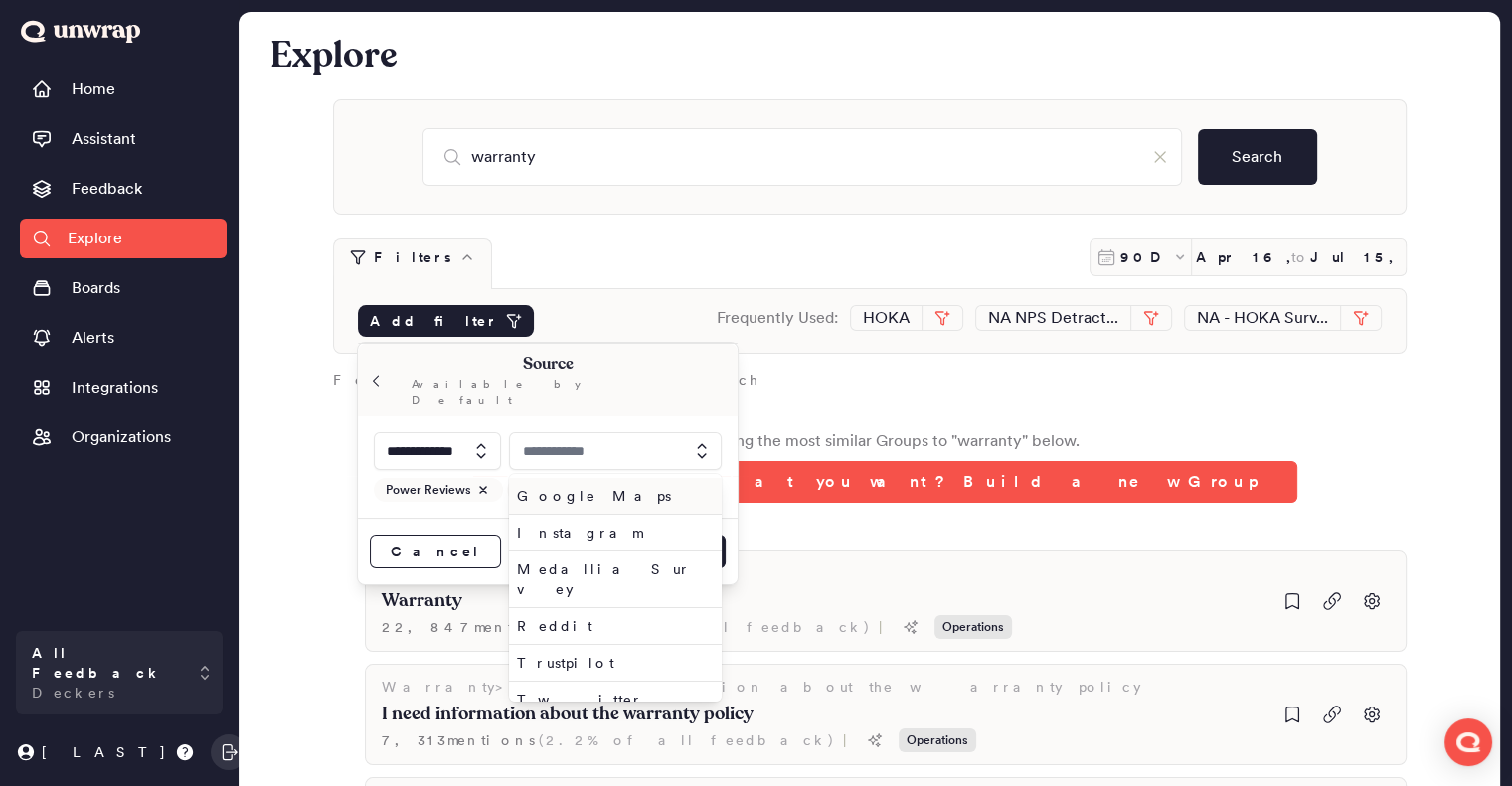 click on "Google Maps" at bounding box center [615, 496] 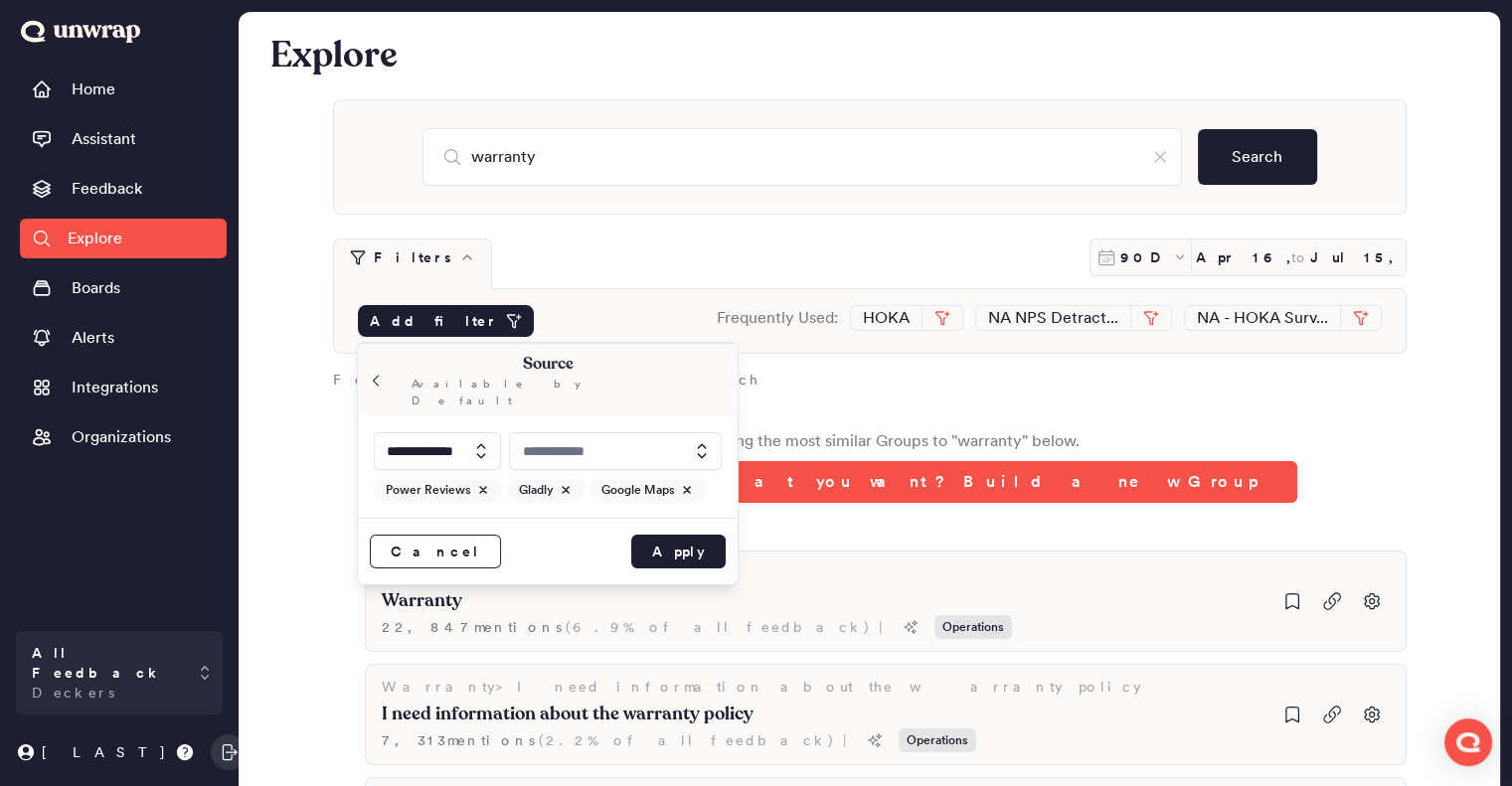 click at bounding box center (615, 451) 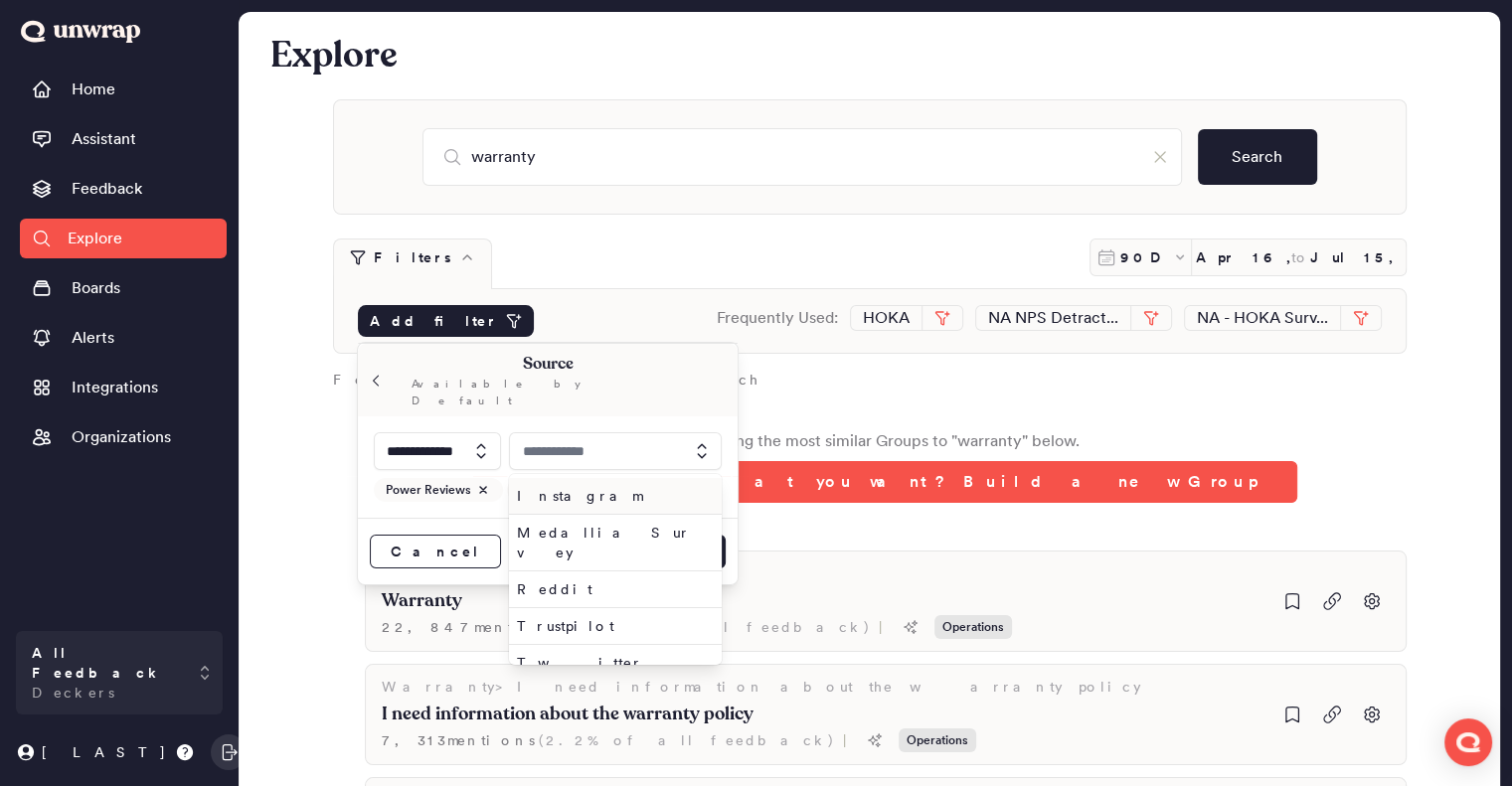 click on "Instagram" at bounding box center [615, 496] 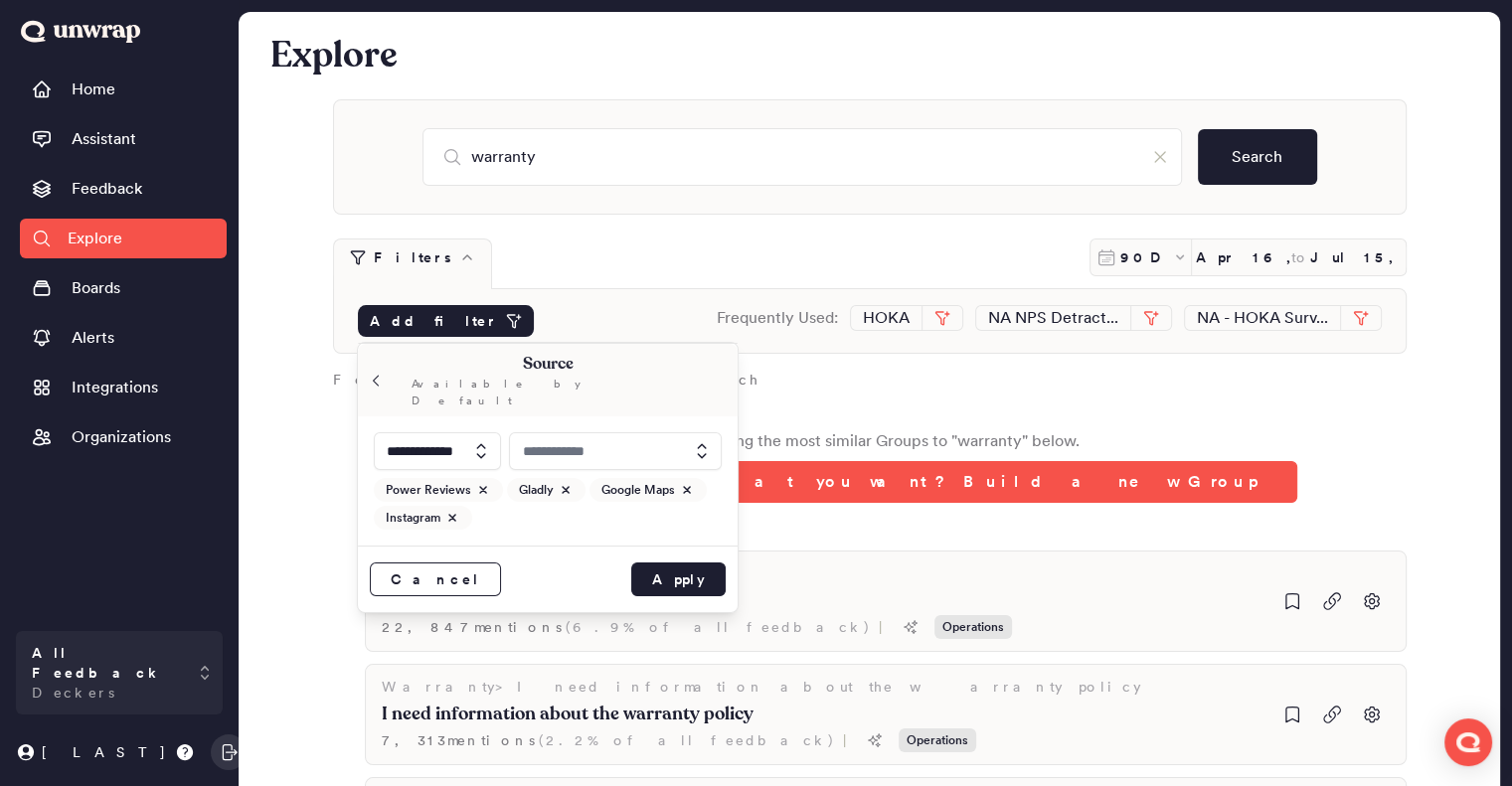 click at bounding box center (615, 451) 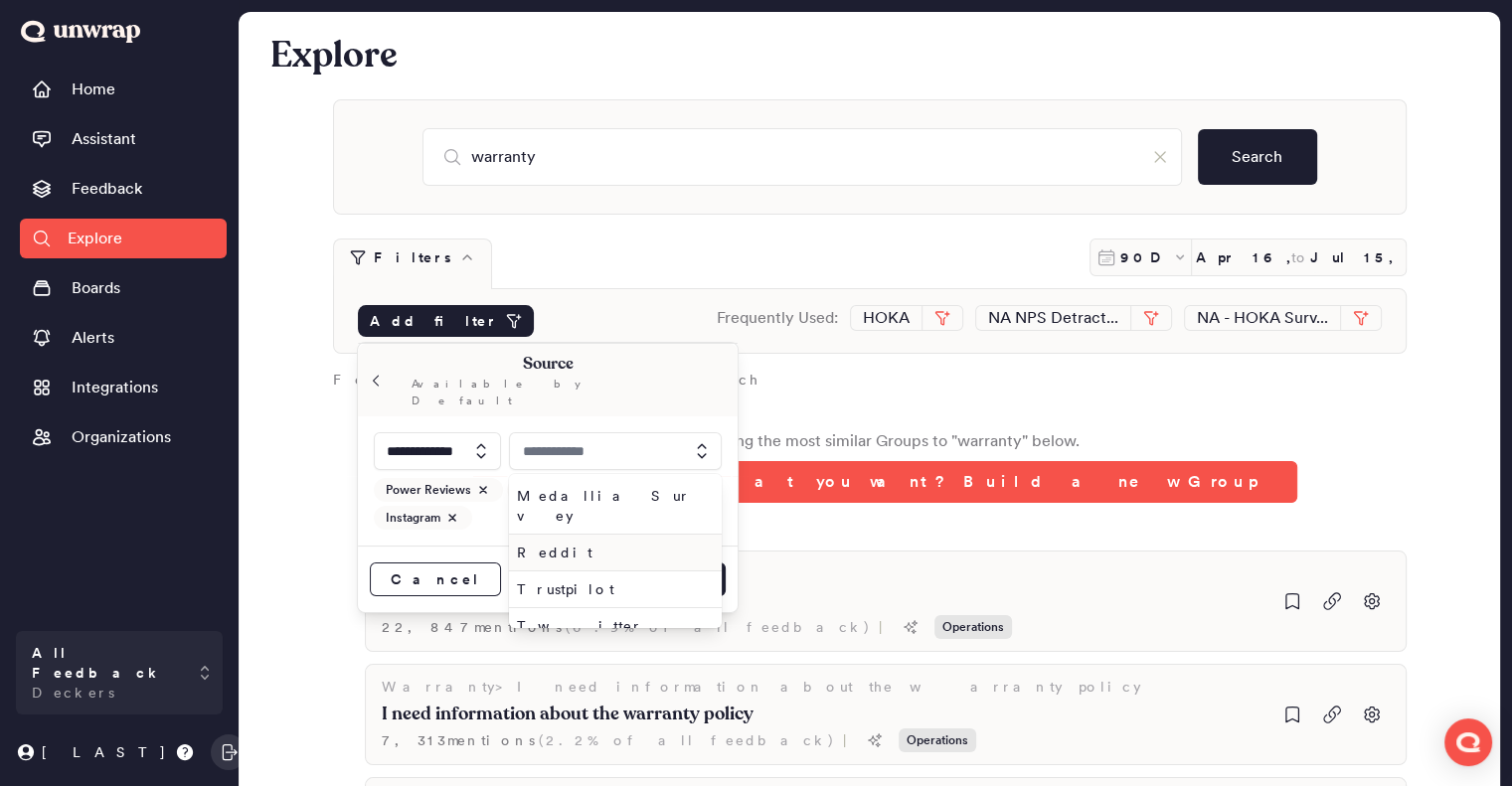 click on "Reddit" at bounding box center (611, 552) 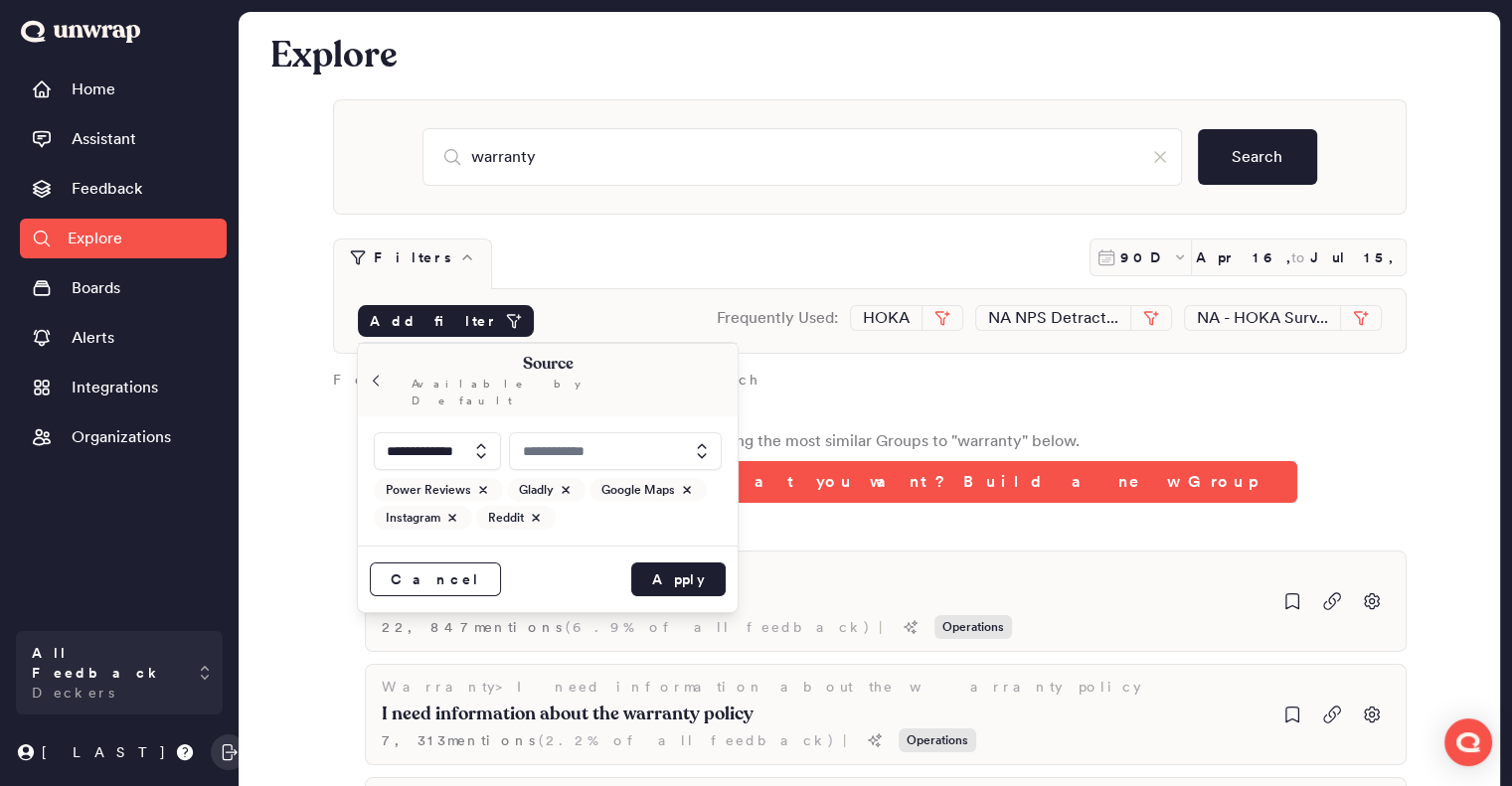 click at bounding box center [615, 451] 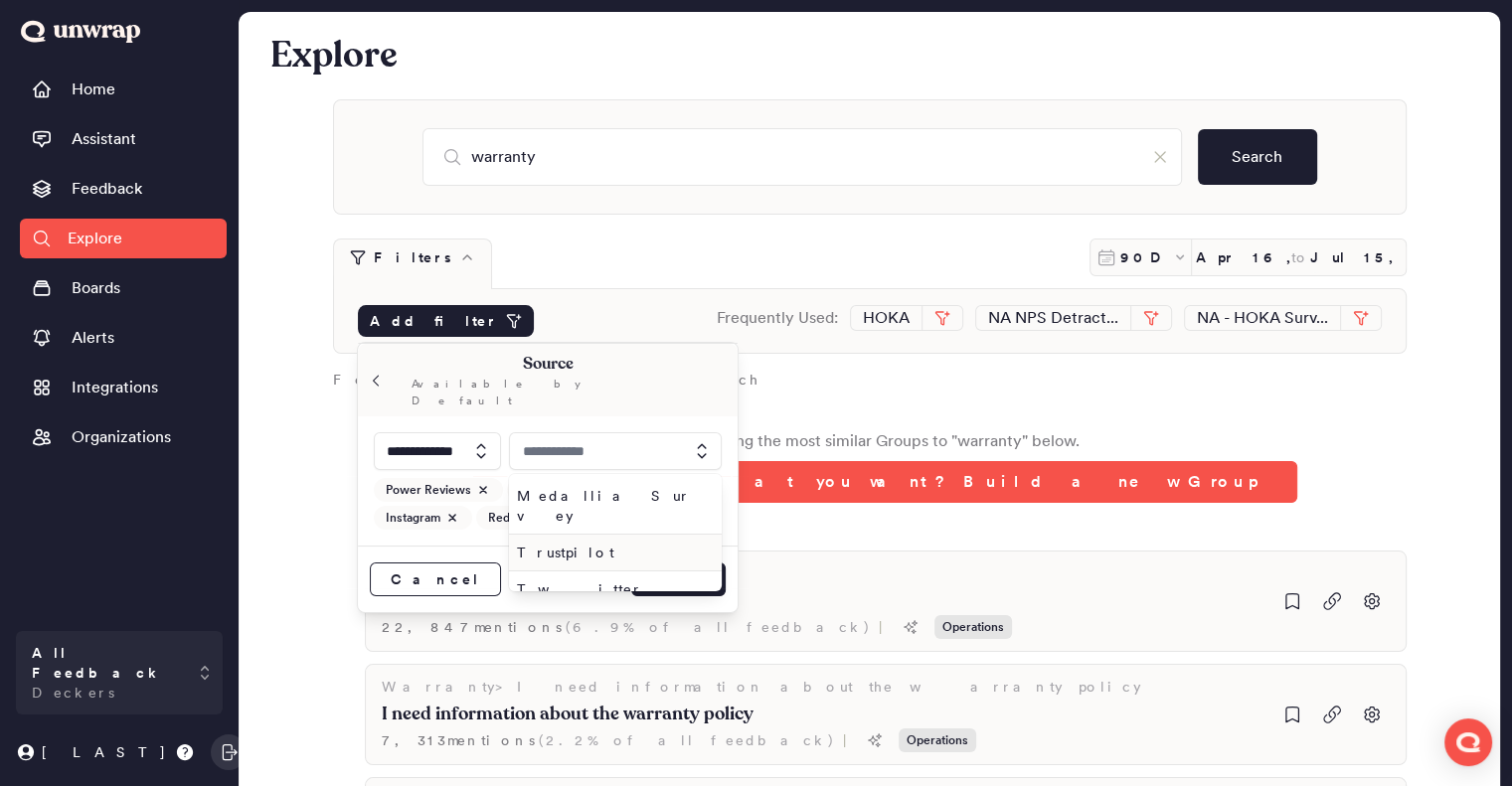 click on "Trustpilot" at bounding box center [611, 552] 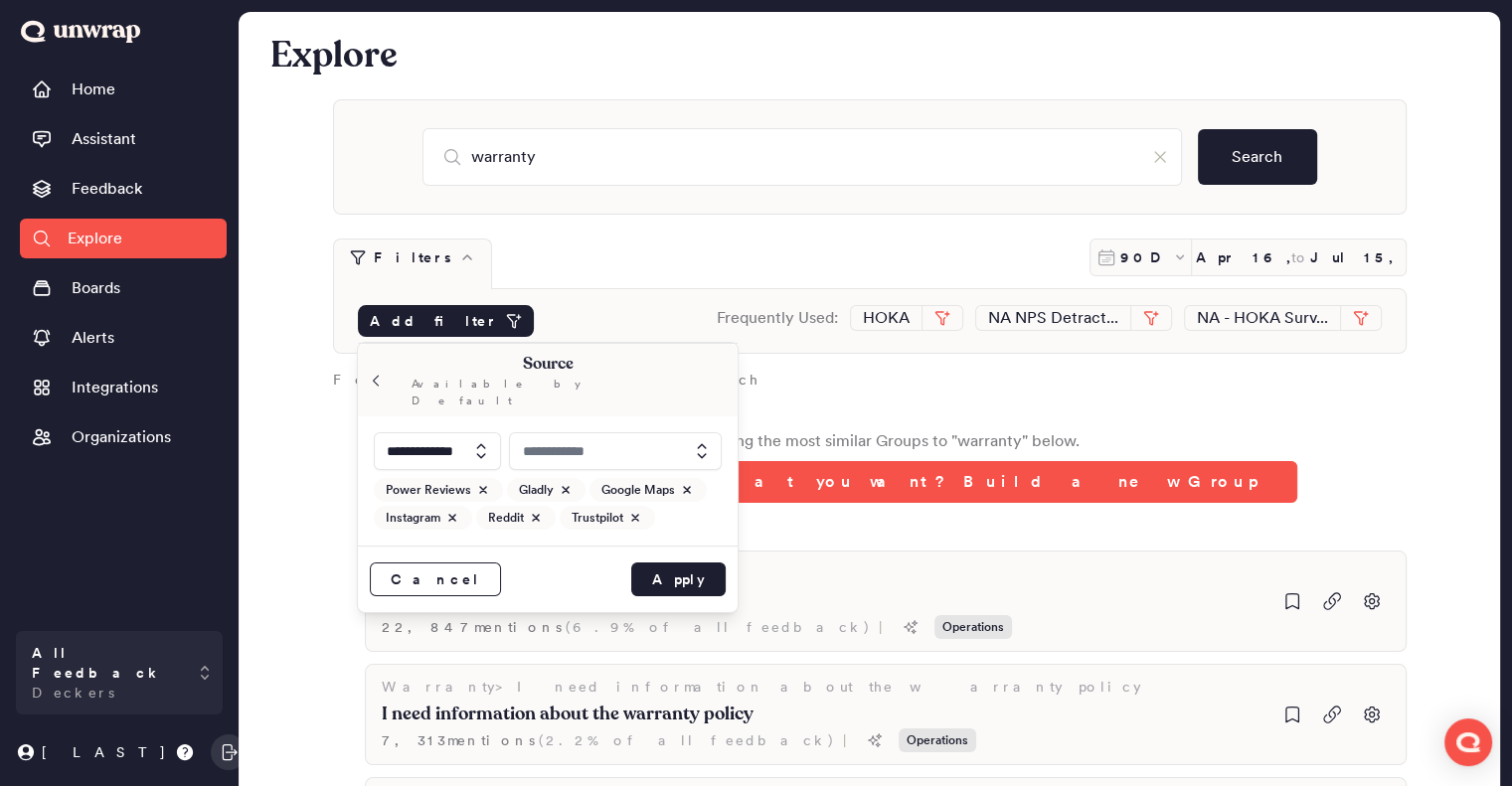 click at bounding box center [615, 451] 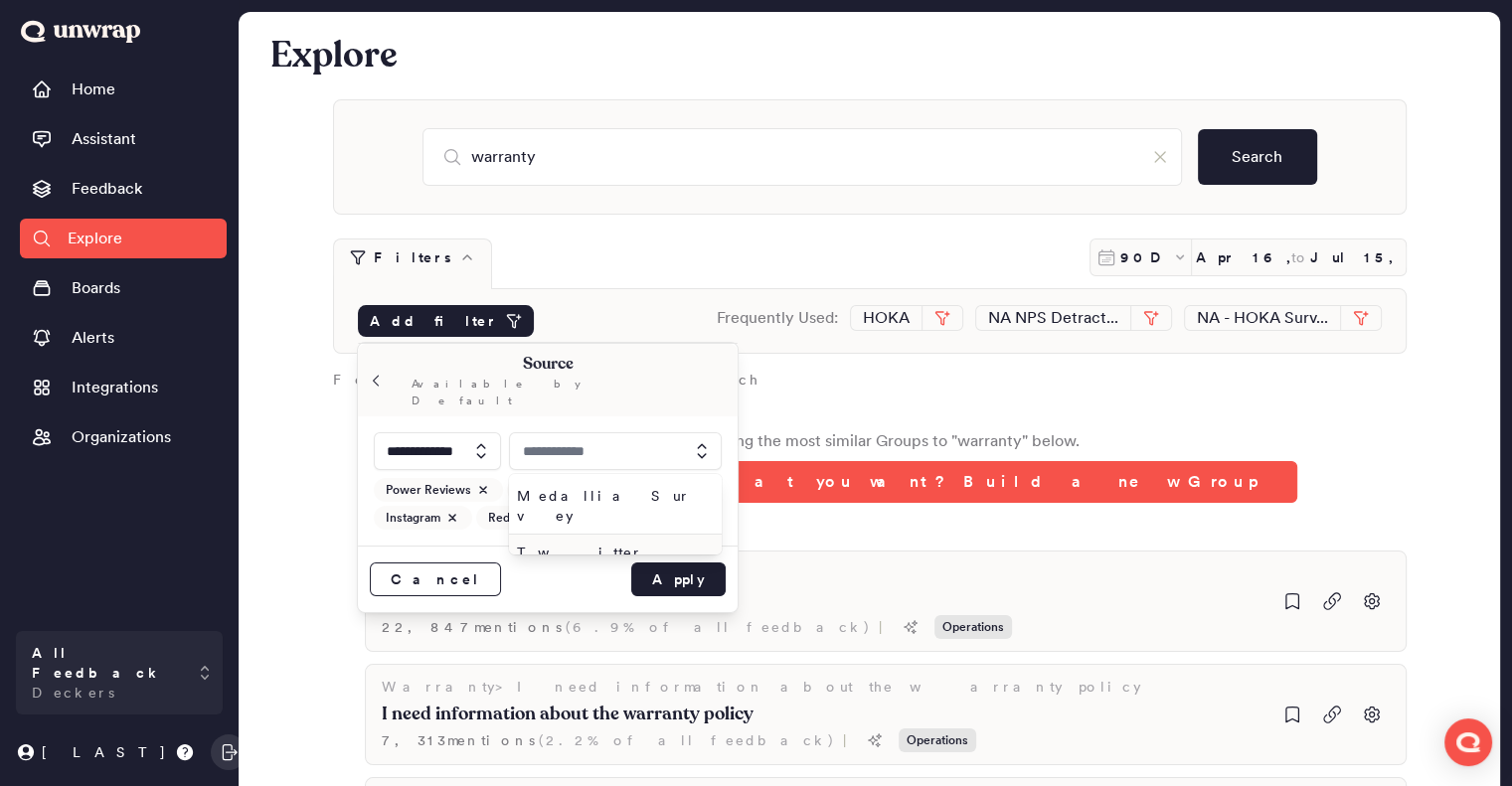 click on "Twitter" at bounding box center [611, 552] 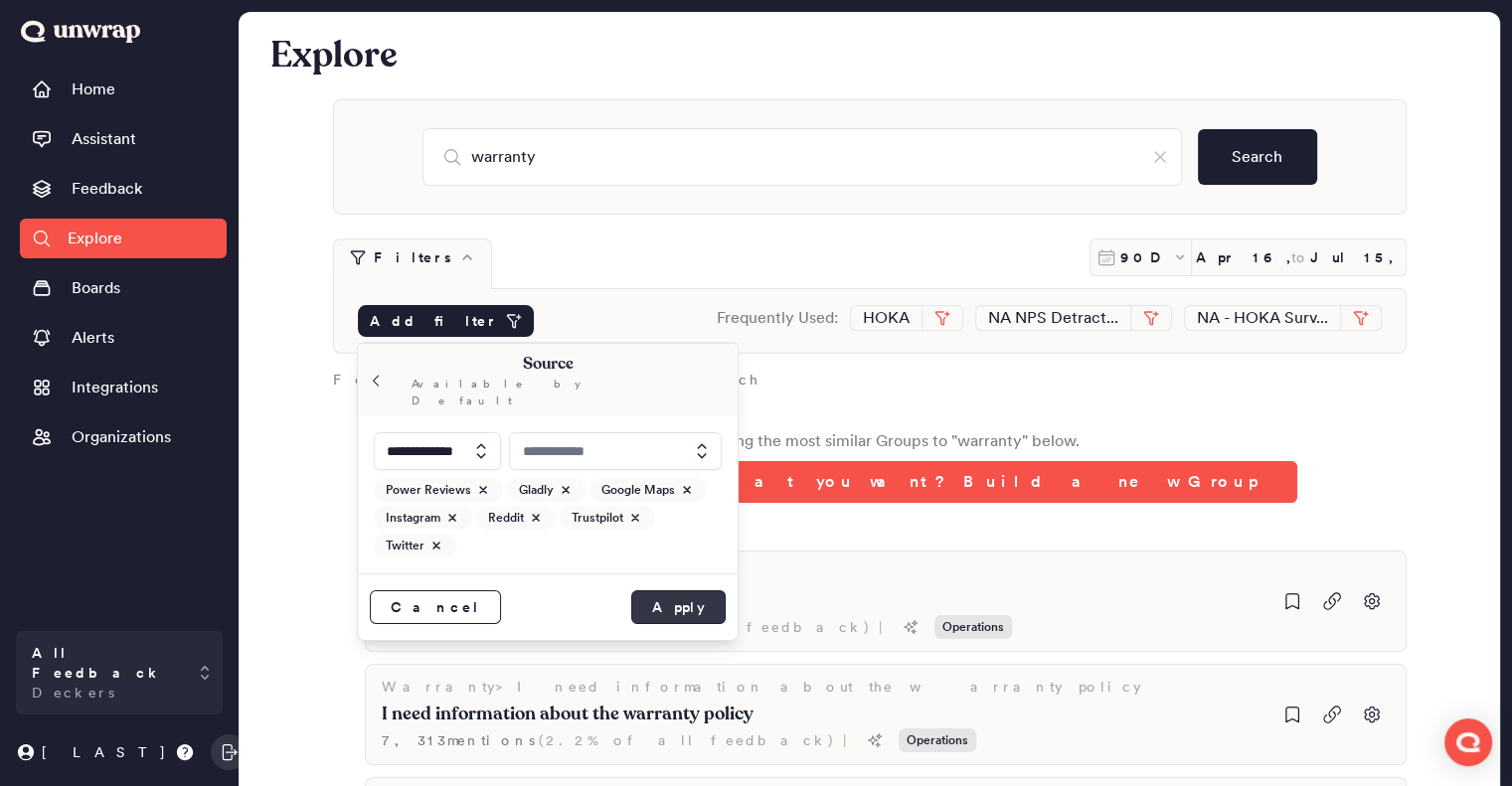 click on "Apply" at bounding box center (678, 607) 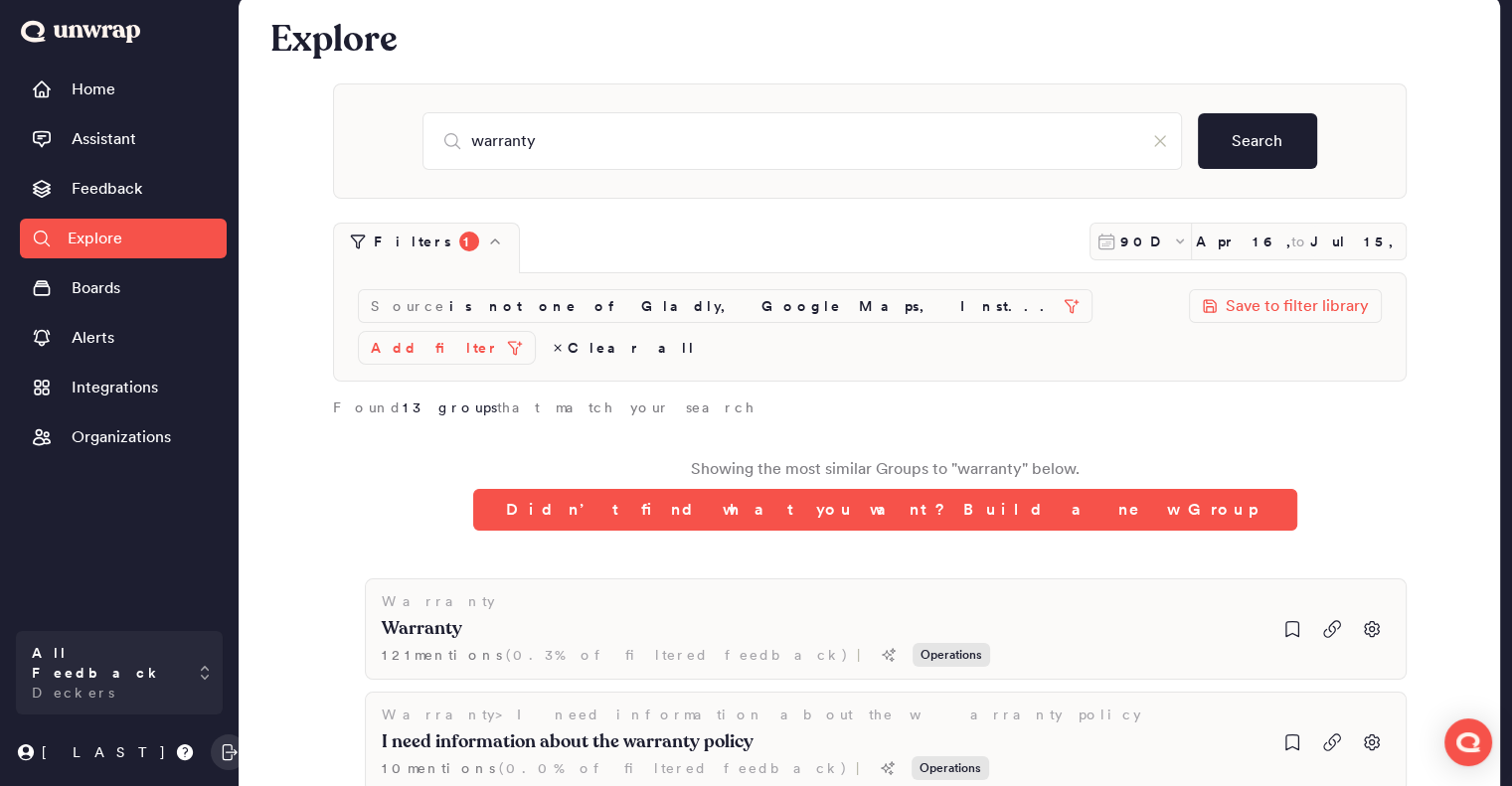 scroll, scrollTop: 0, scrollLeft: 0, axis: both 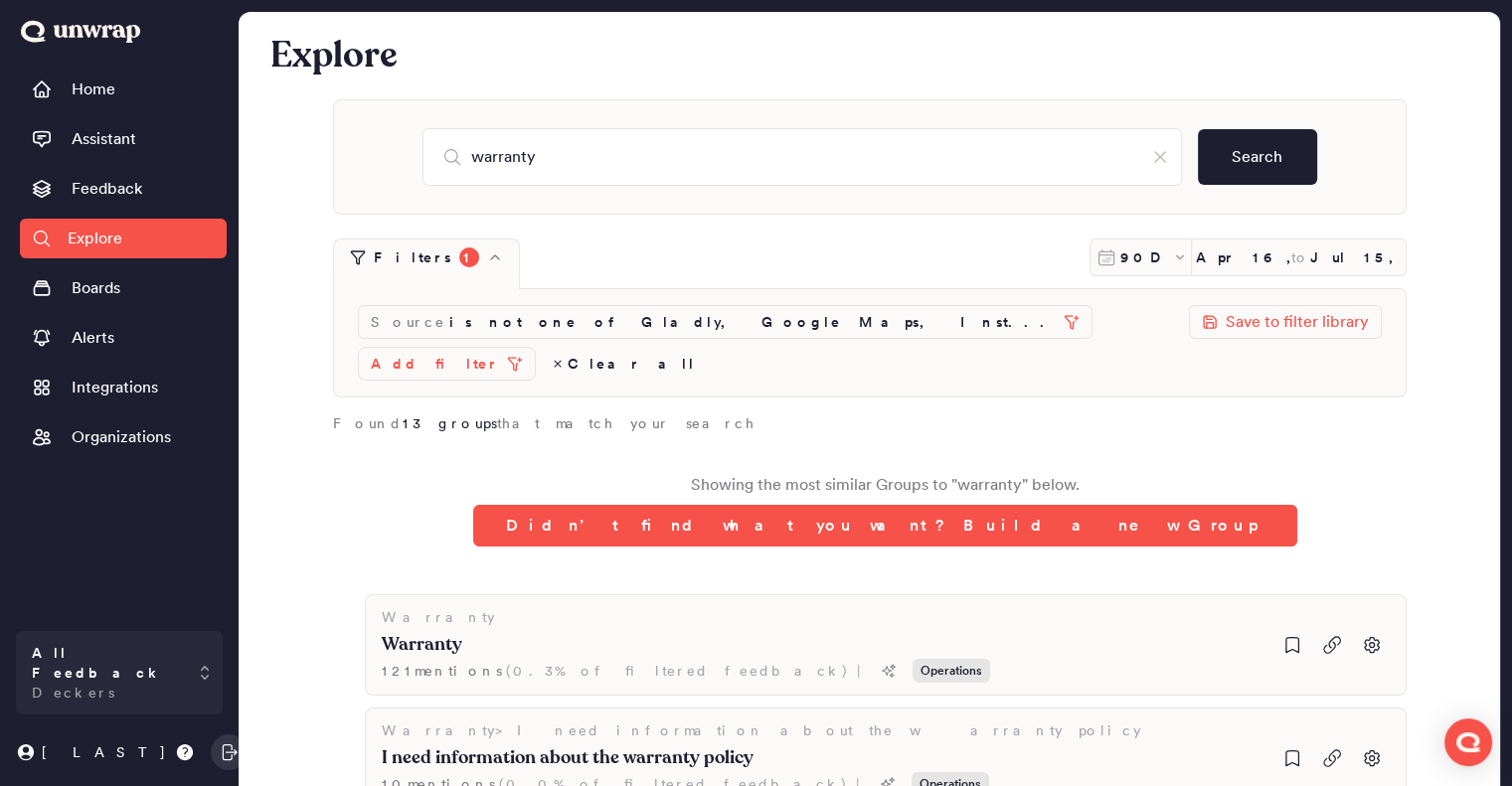 click on "Add filter" at bounding box center [434, 364] 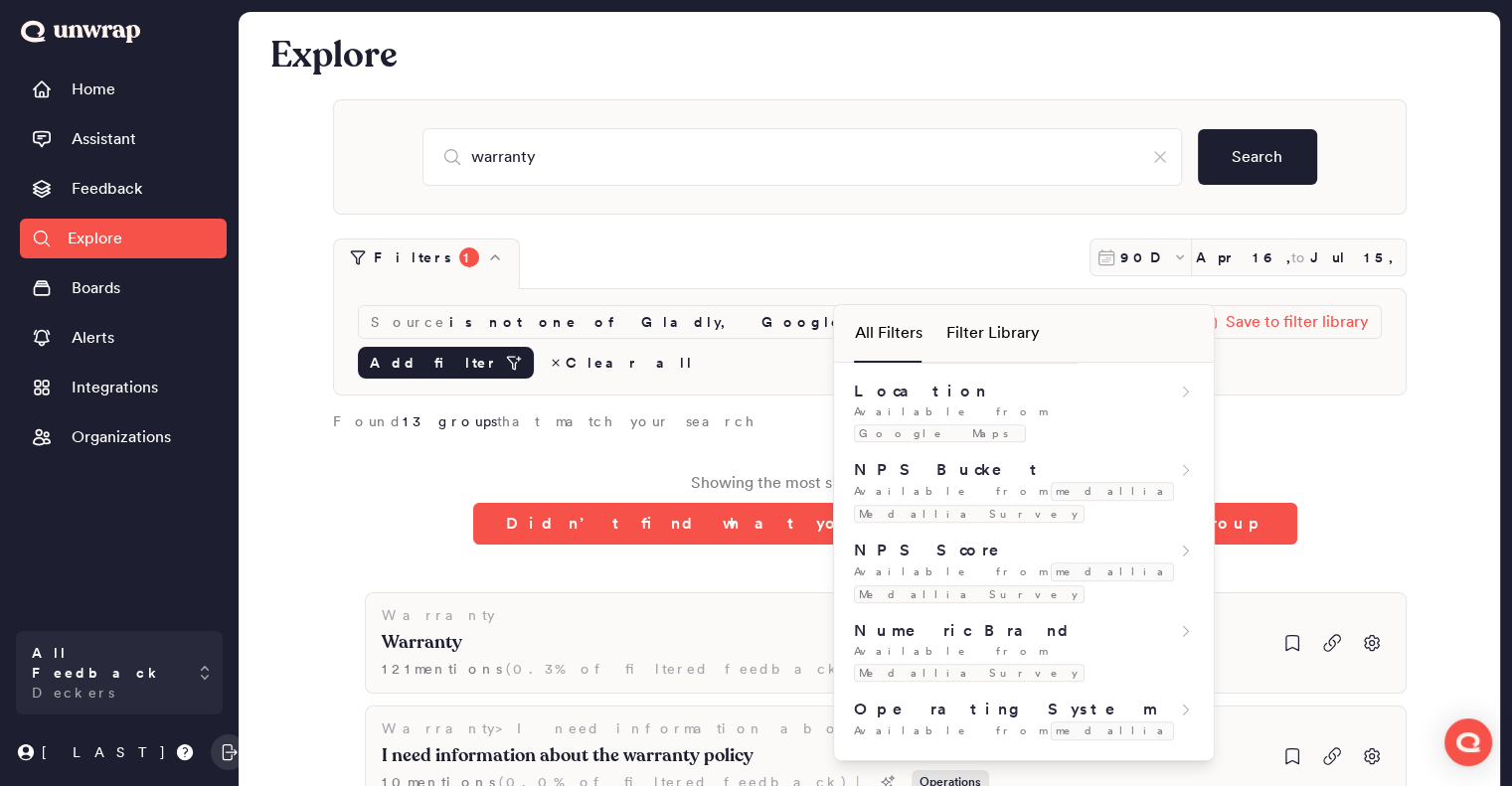 scroll, scrollTop: 1887, scrollLeft: 0, axis: vertical 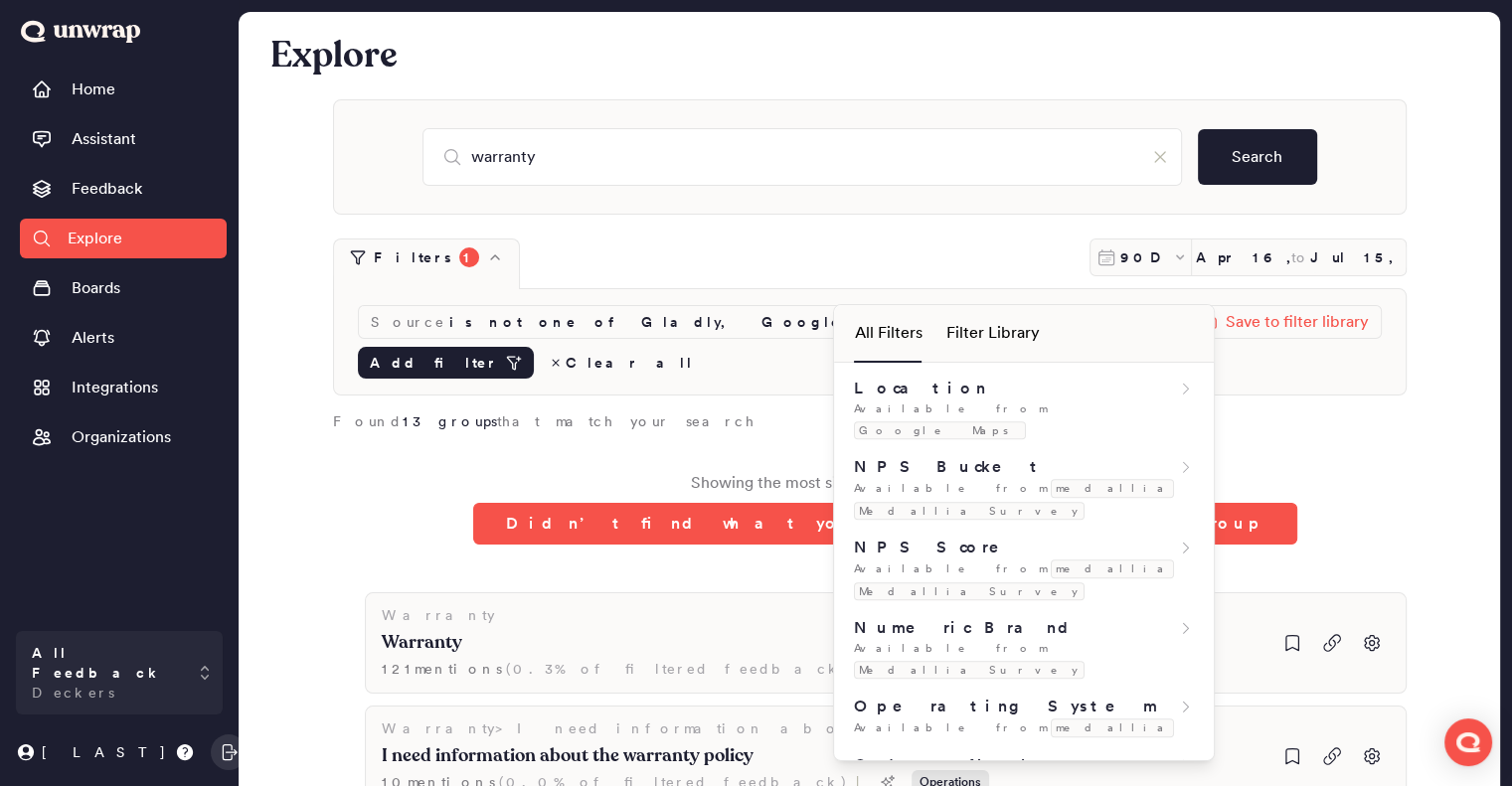click on "Available from medallia Medallia Survey Gladly" at bounding box center (1024, 1279) 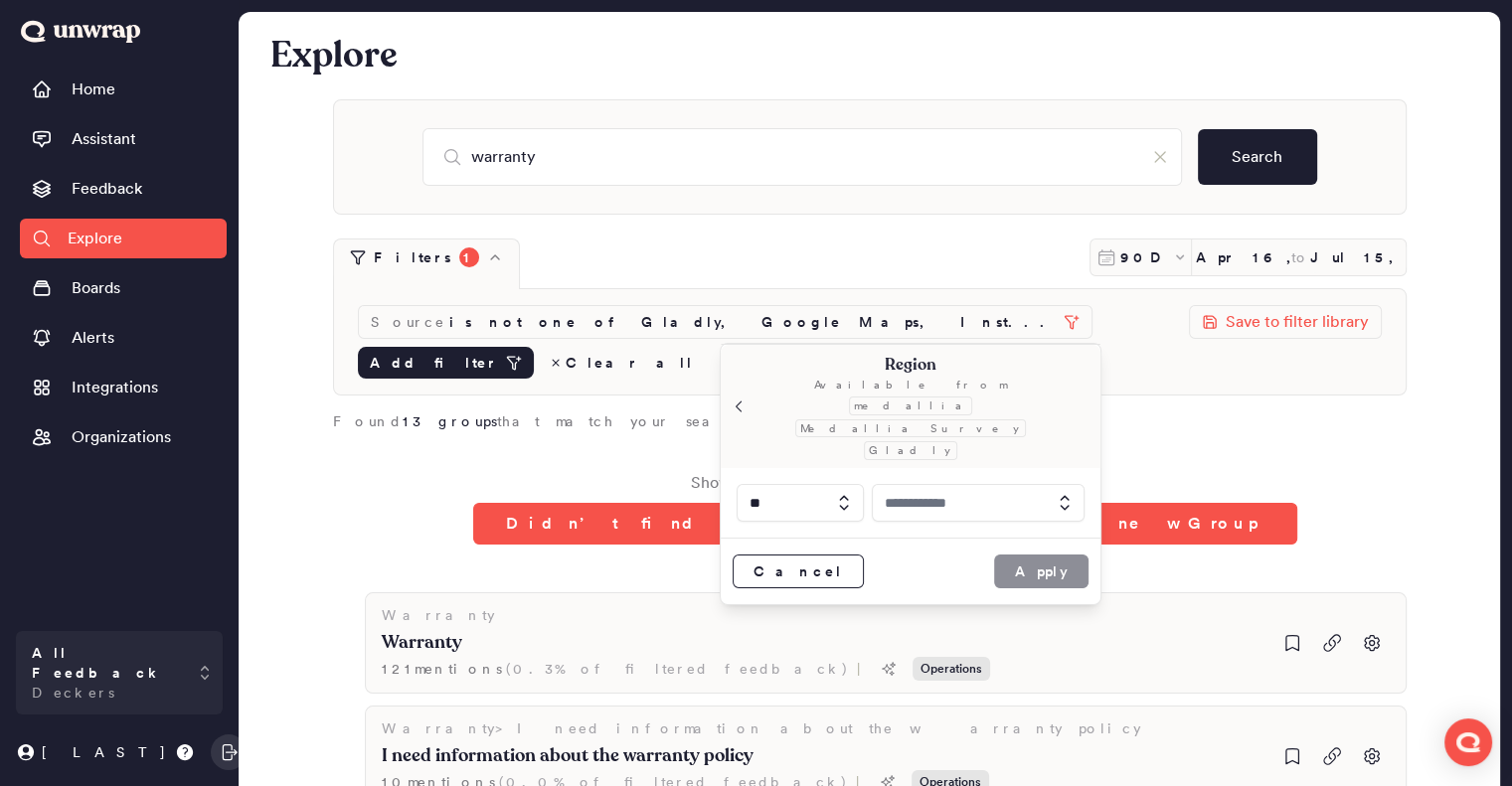 click at bounding box center [978, 503] 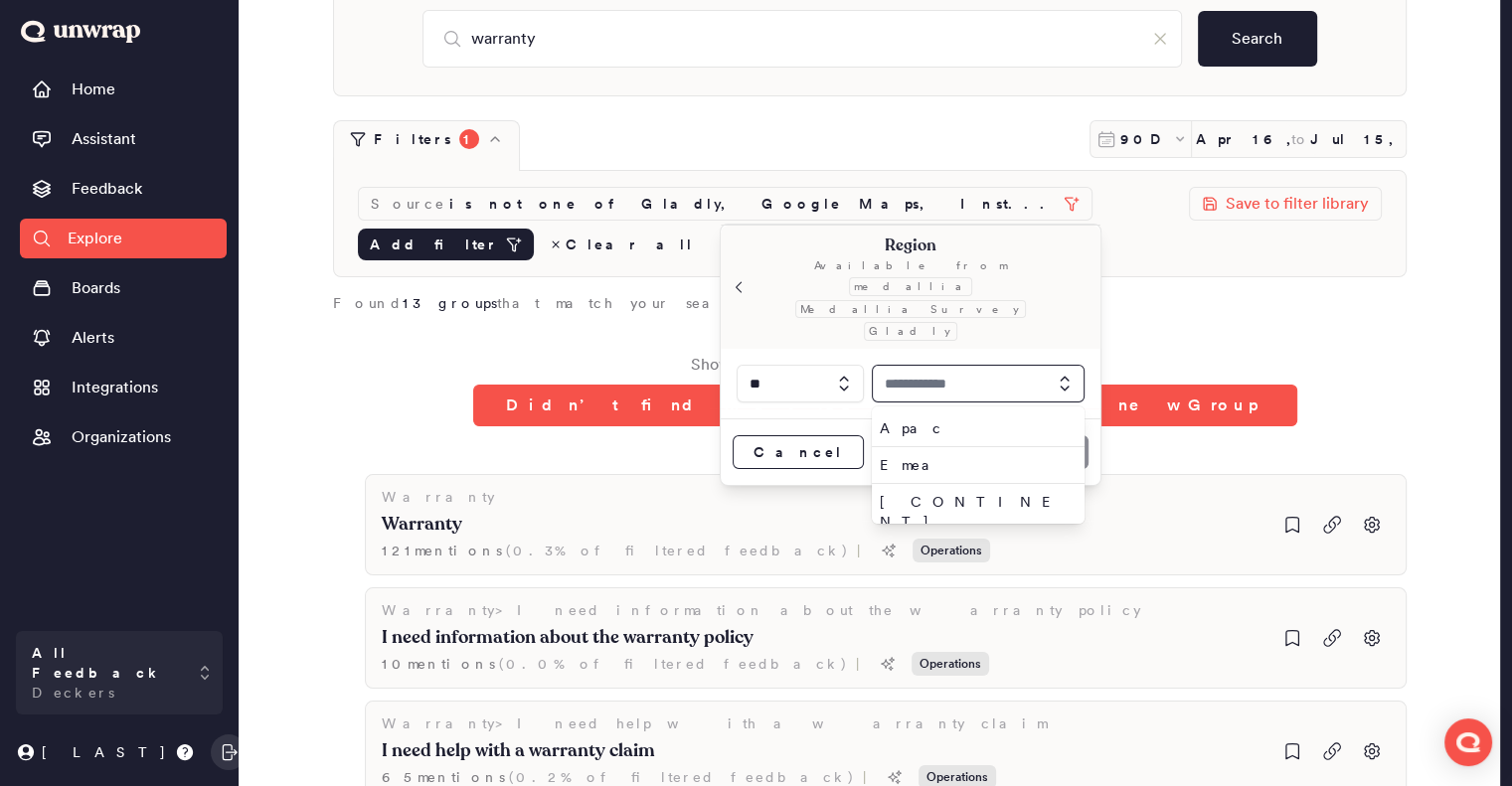 scroll, scrollTop: 119, scrollLeft: 0, axis: vertical 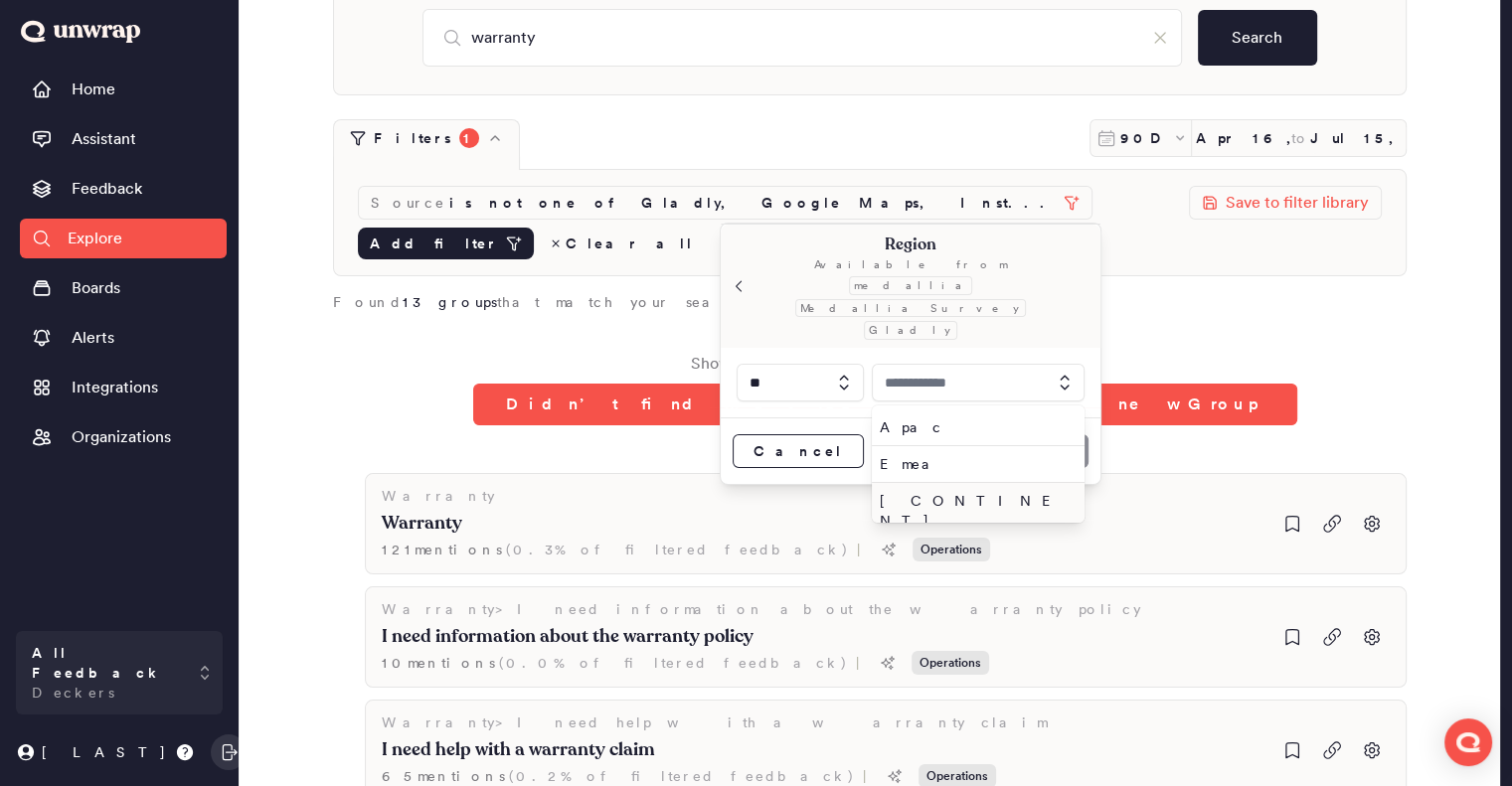 click on "[CONTINENT]" at bounding box center (974, 511) 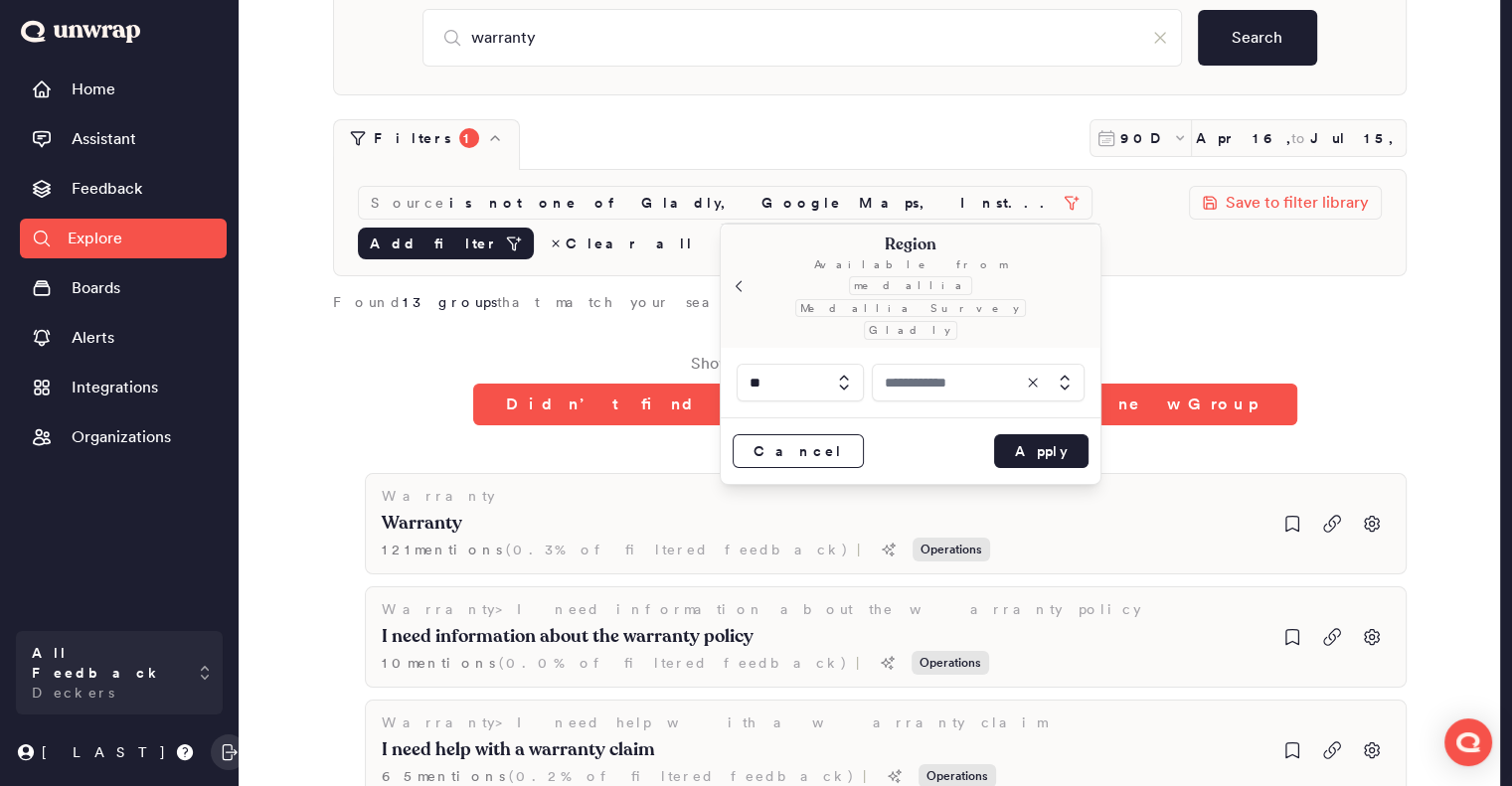 type on "**********" 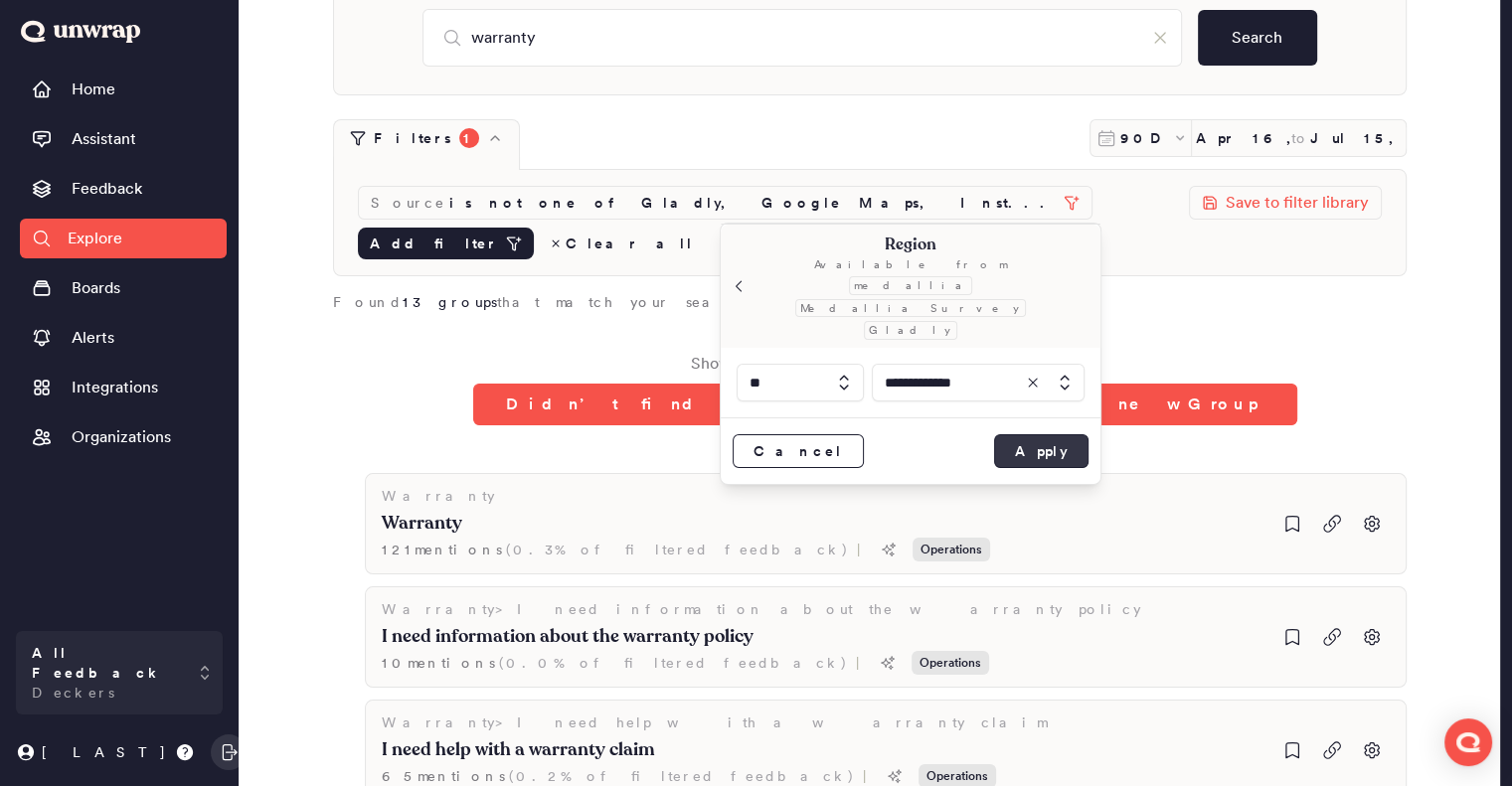 click on "Apply" at bounding box center [1041, 451] 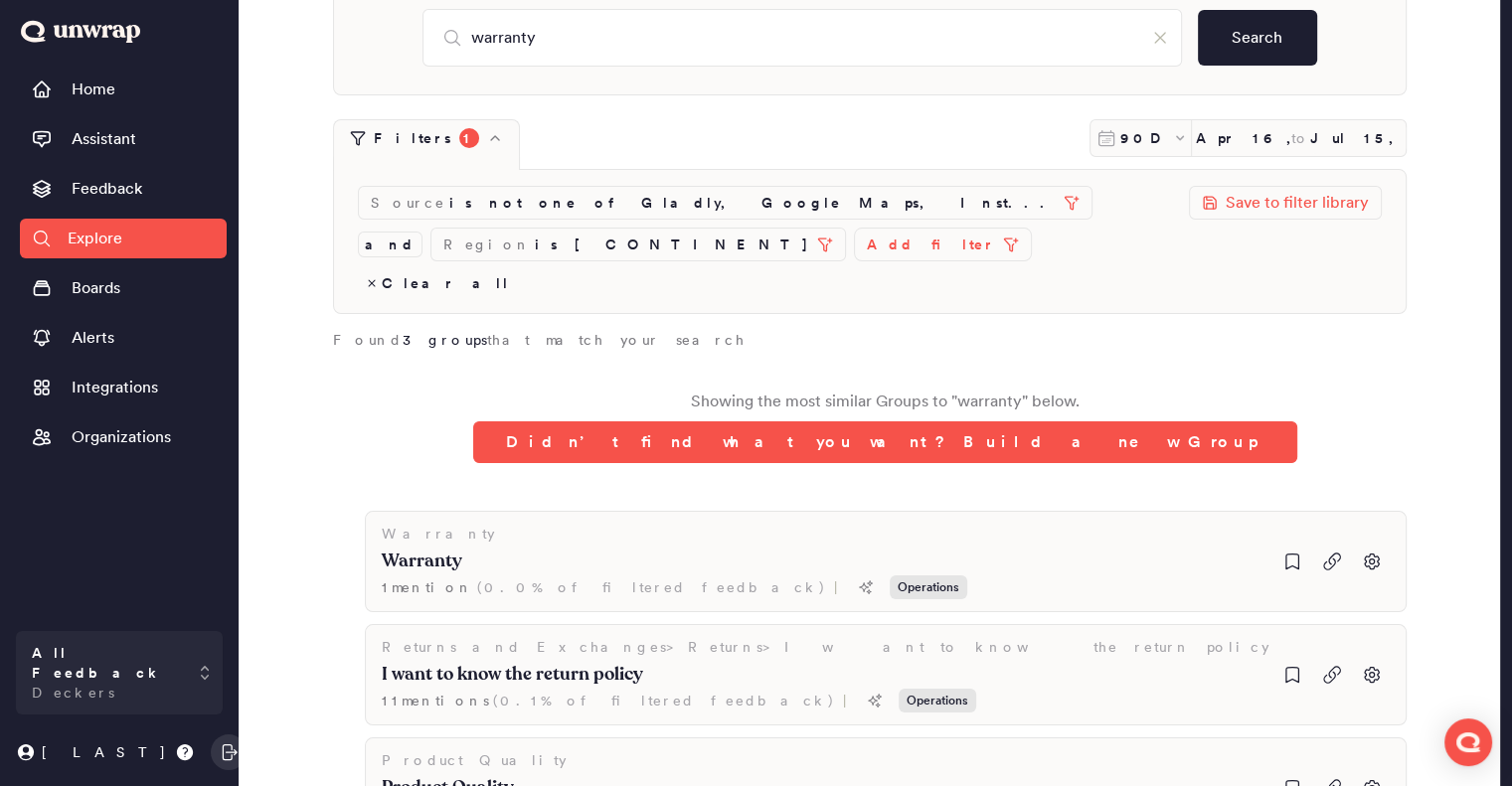scroll, scrollTop: 154, scrollLeft: 0, axis: vertical 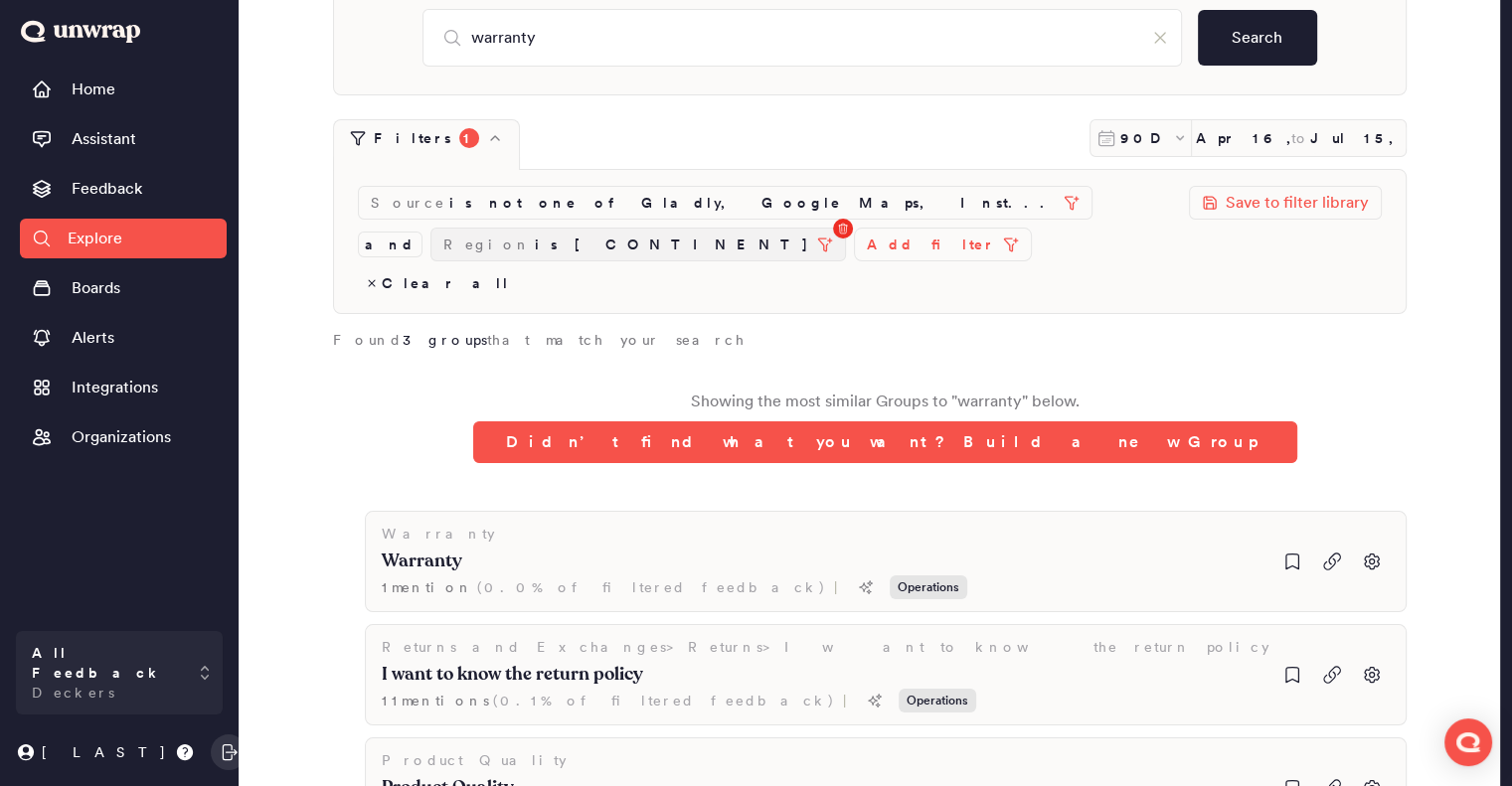 click at bounding box center [843, 229] 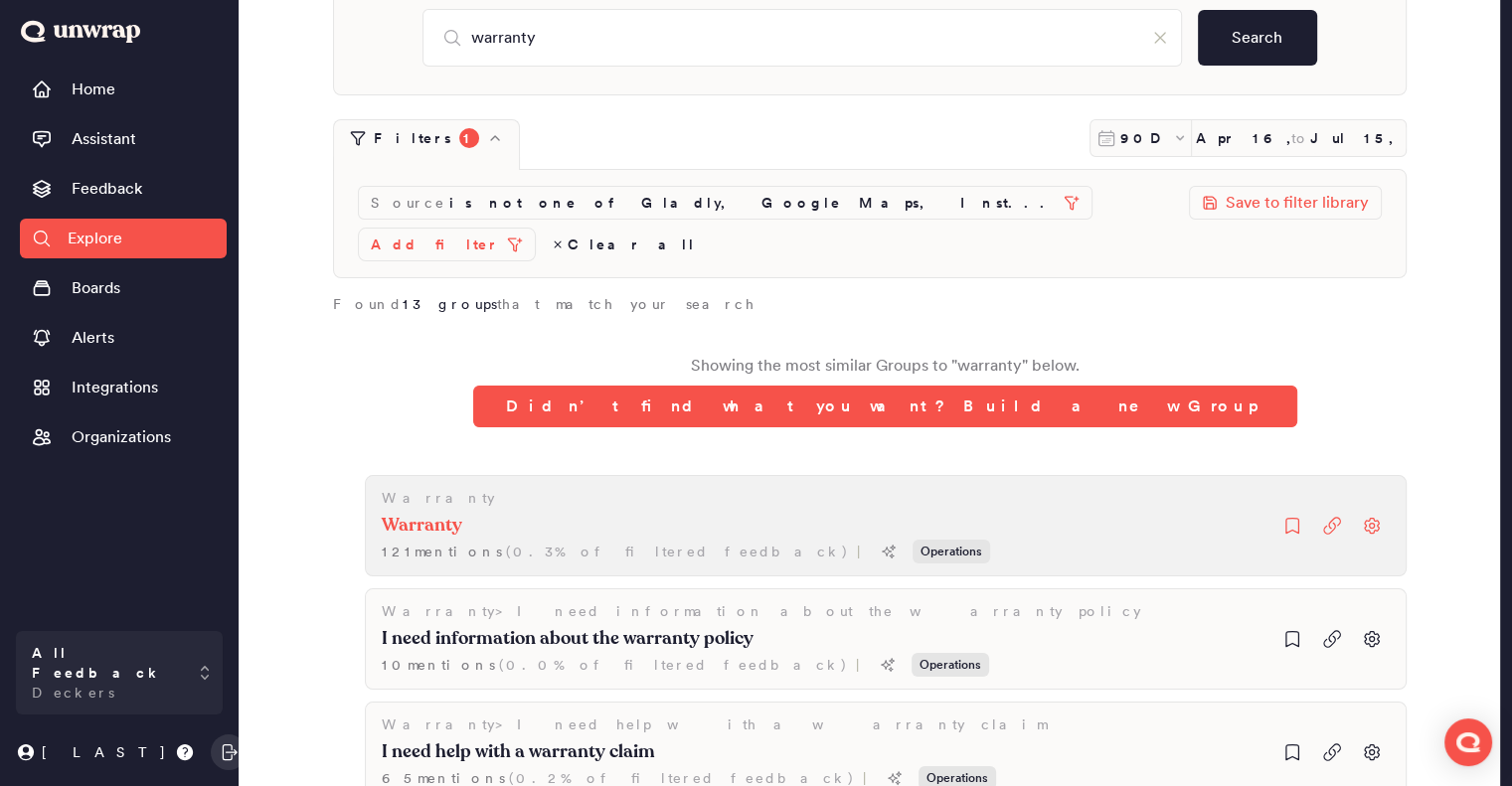 click on "Warranty" at bounding box center [686, 526] 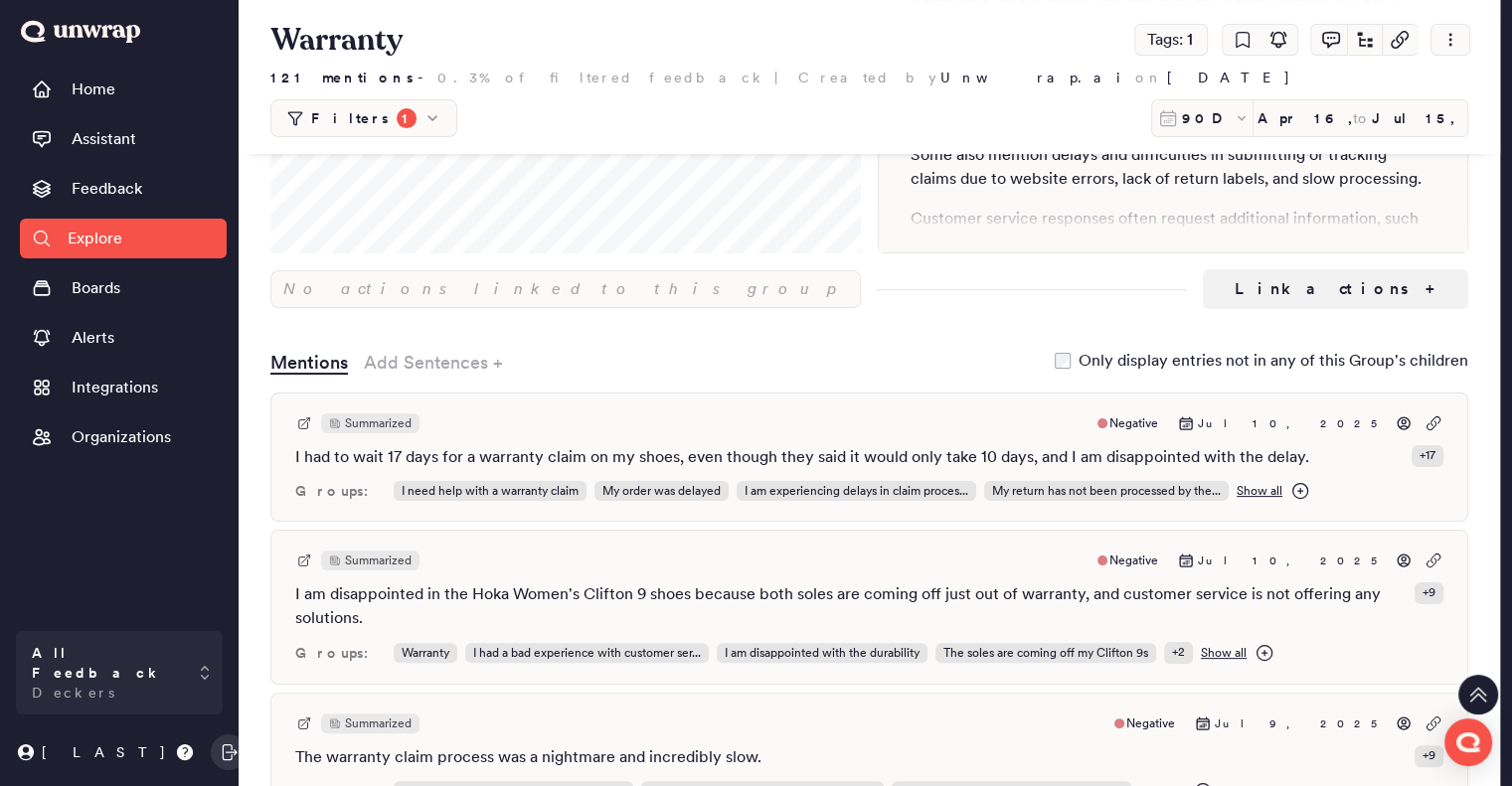 scroll, scrollTop: 304, scrollLeft: 0, axis: vertical 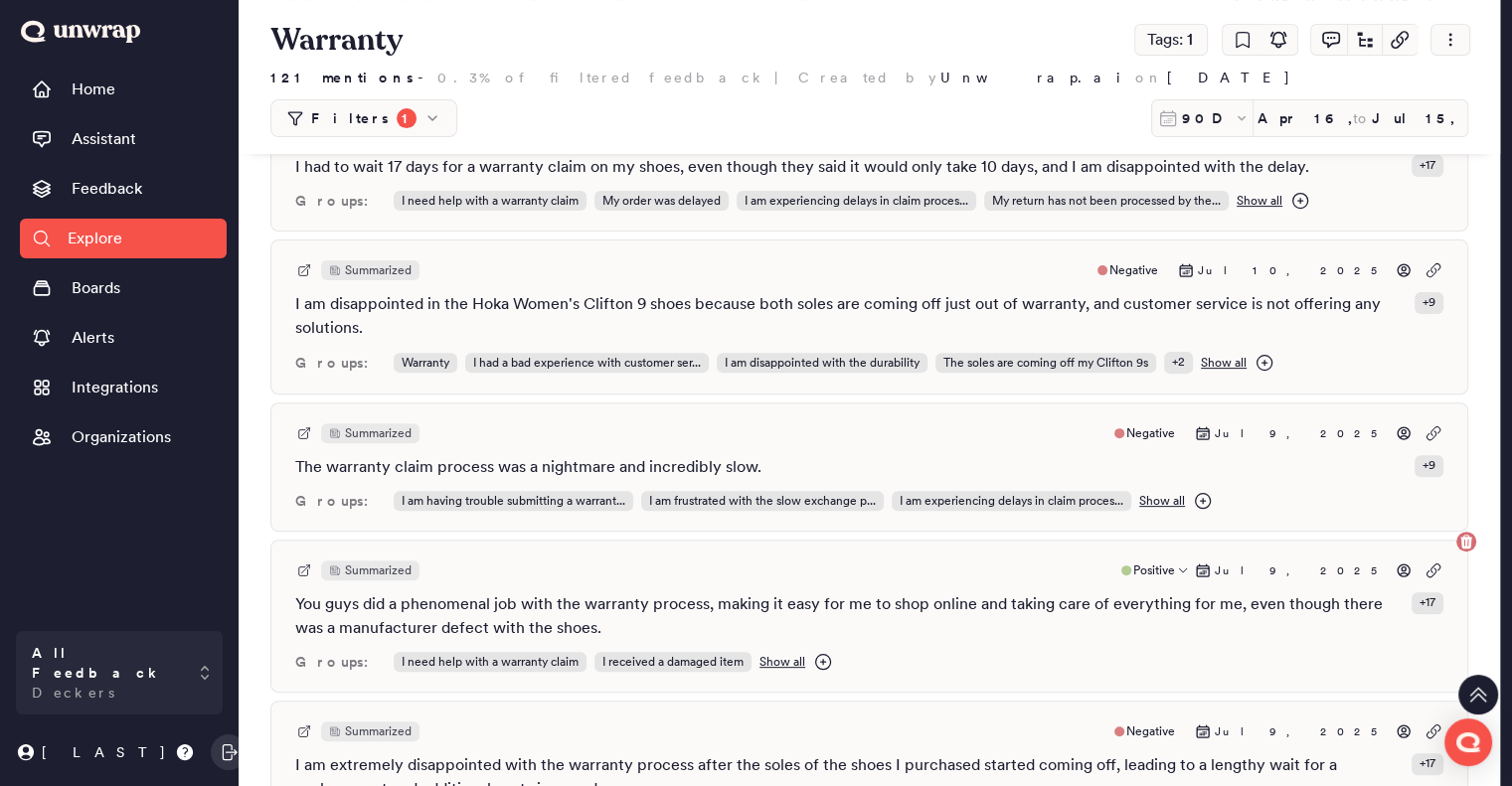 click on "Warranty Tags: 1 121 mentions - 0.3% of filtered feedback | Created by Unwrap.ai on [DATE] Filters 1 90D [DATE] to [DATE] Source is not one of Gladly, Google Maps, Inst... Add filter Clear all Save to filter library Summary Customers report issues with sole and fabric deterioration in HOKA shoes within the warranty period, including peeling, tearing, and separation. Many believe these damages should be covered under warranty.
Several customers state their warranty claims are denied, citing normal wear and tear, accidental damage, or being outside the warranty window. Some also mention delays and difficulties in submitting or tracking claims due to website errors, lack of return labels, and slow processing.
Customer service responses often request additional information, such as photos, but many cases remain unresolved or are denied without clear explanations. This has led to frustration among users who feel their claims are not adequately addressed or understood. Link actions +    +" at bounding box center [869, 1306] 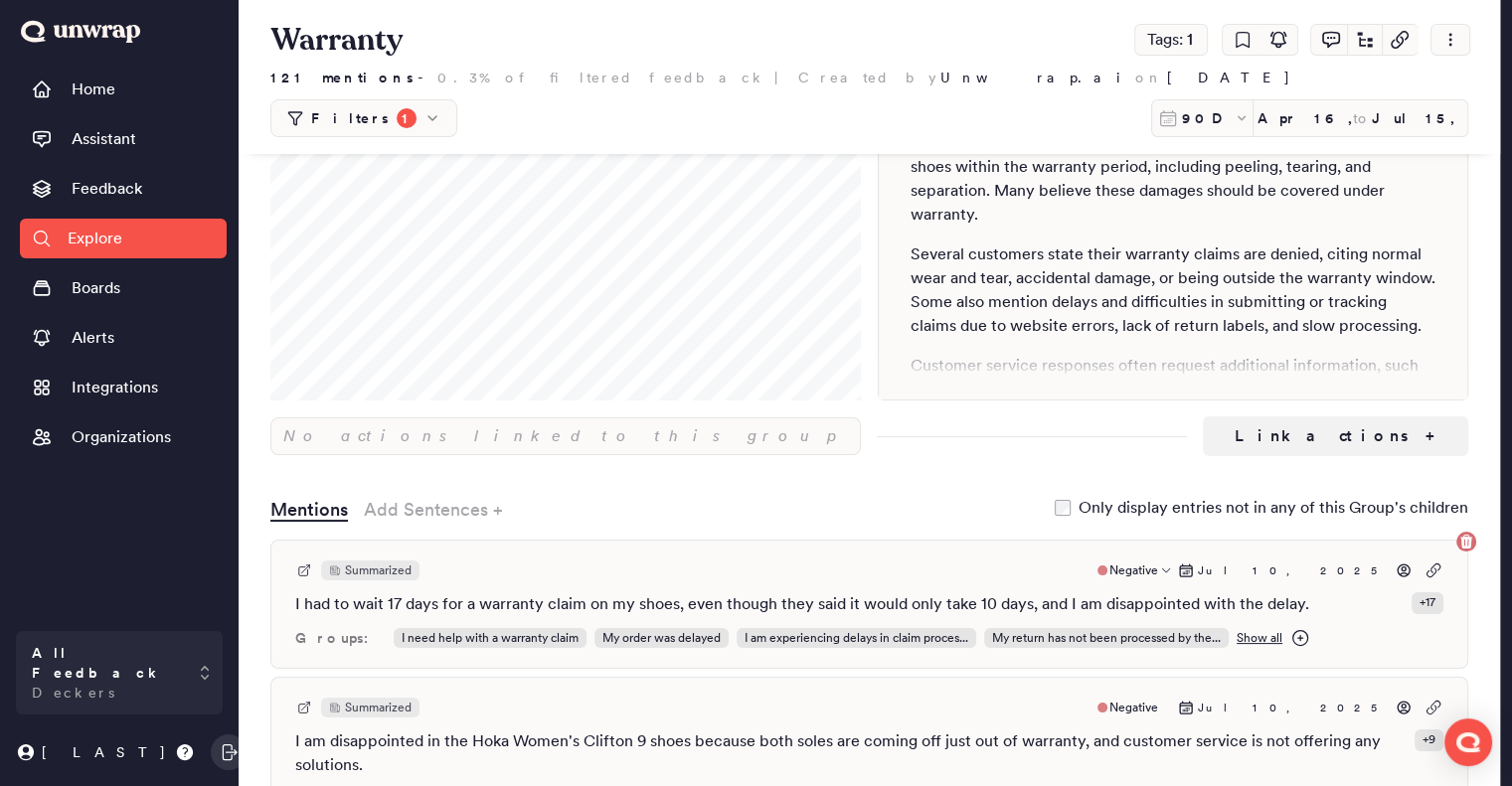 scroll, scrollTop: 0, scrollLeft: 0, axis: both 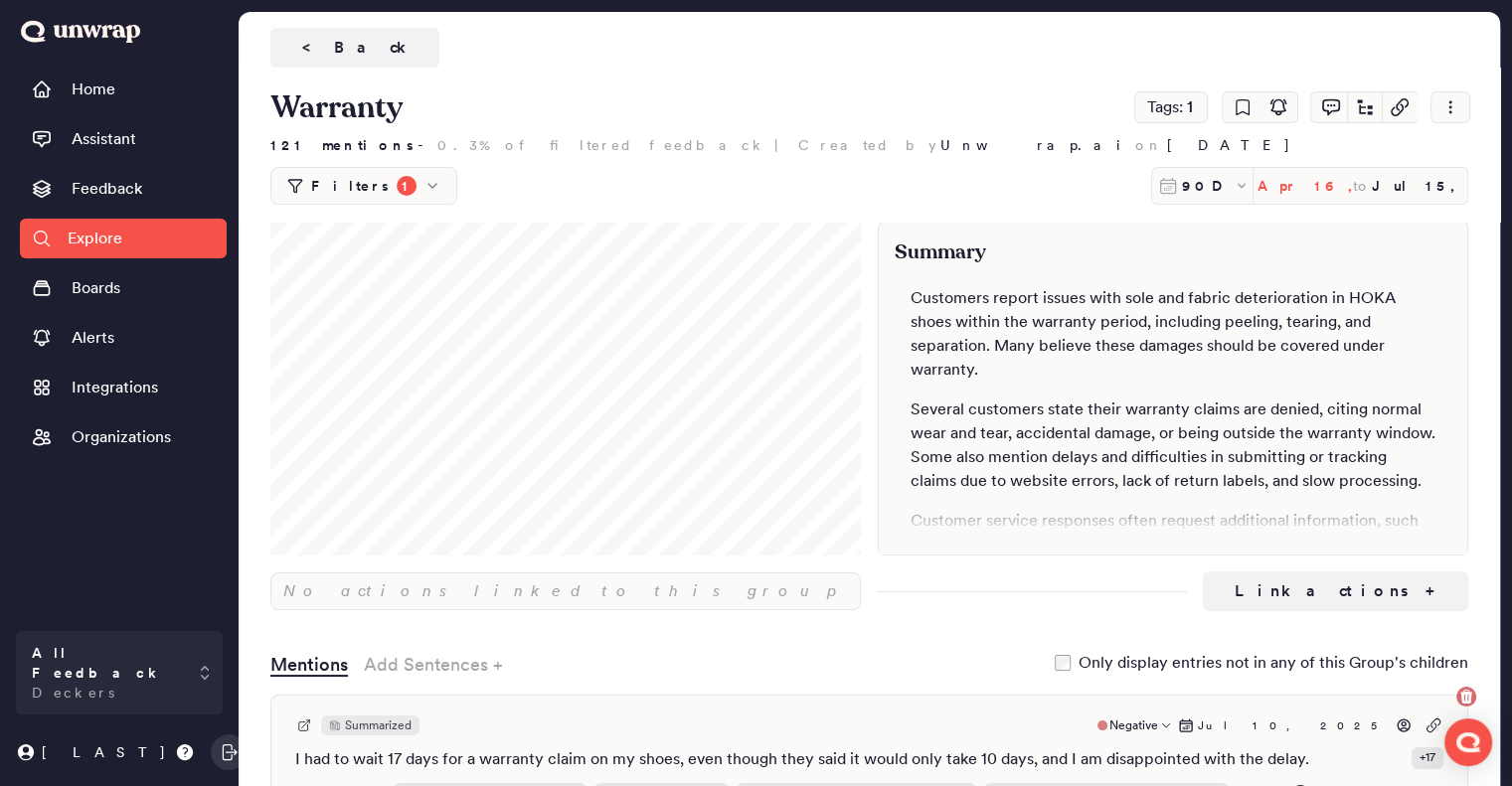 click on "Apr 16, 2025" at bounding box center [1305, 186] 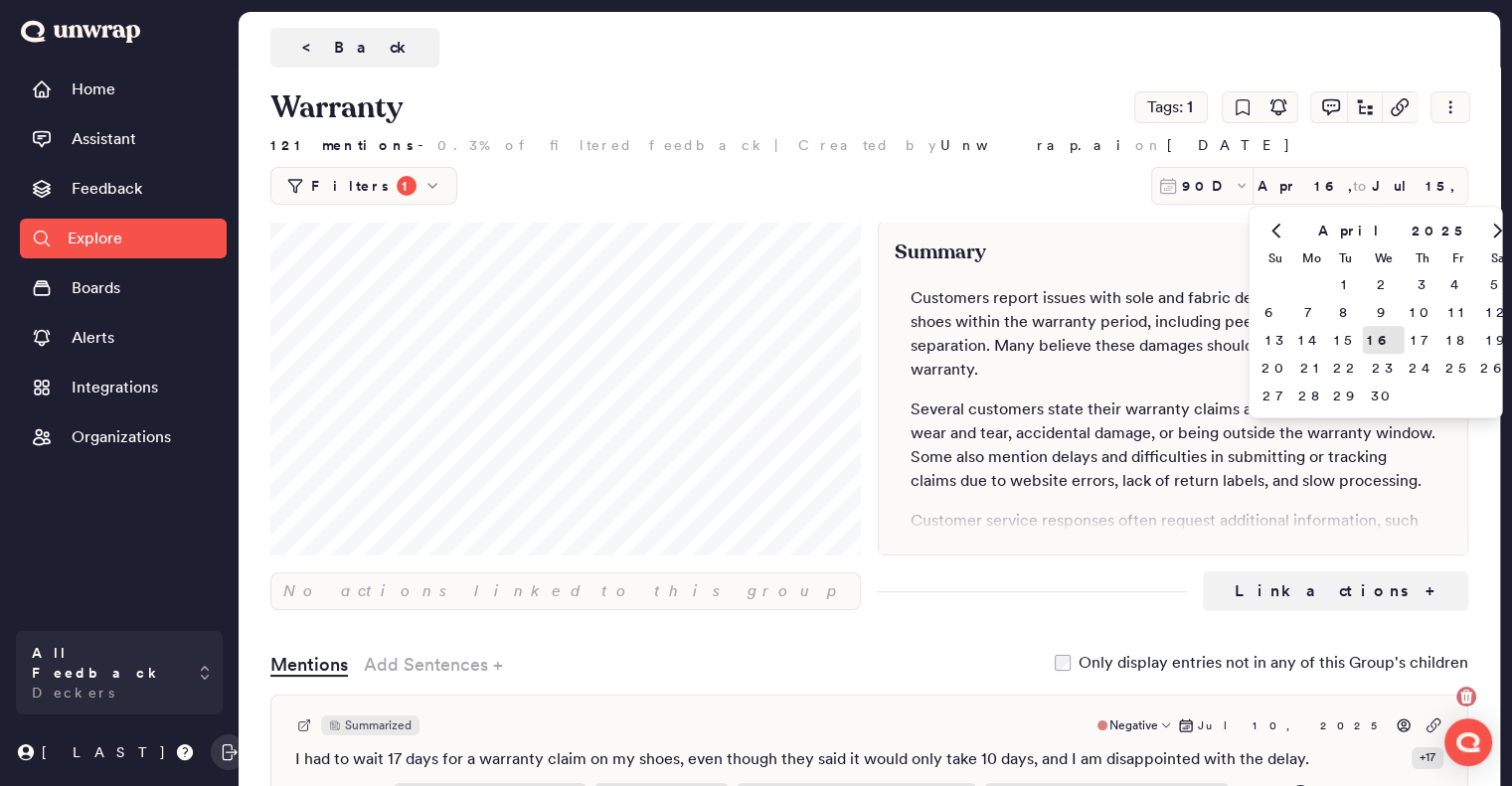click 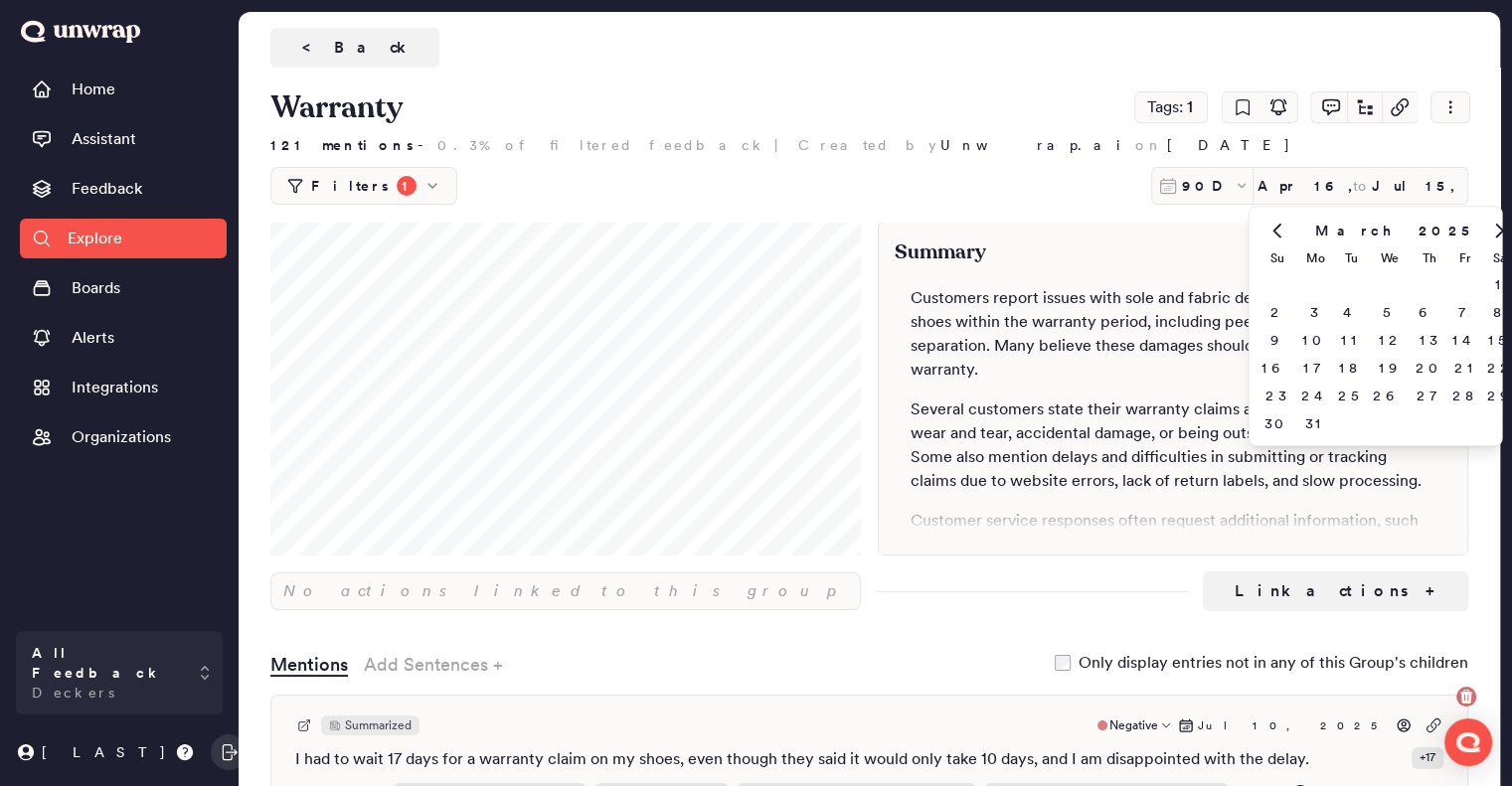 click at bounding box center [1500, 231] 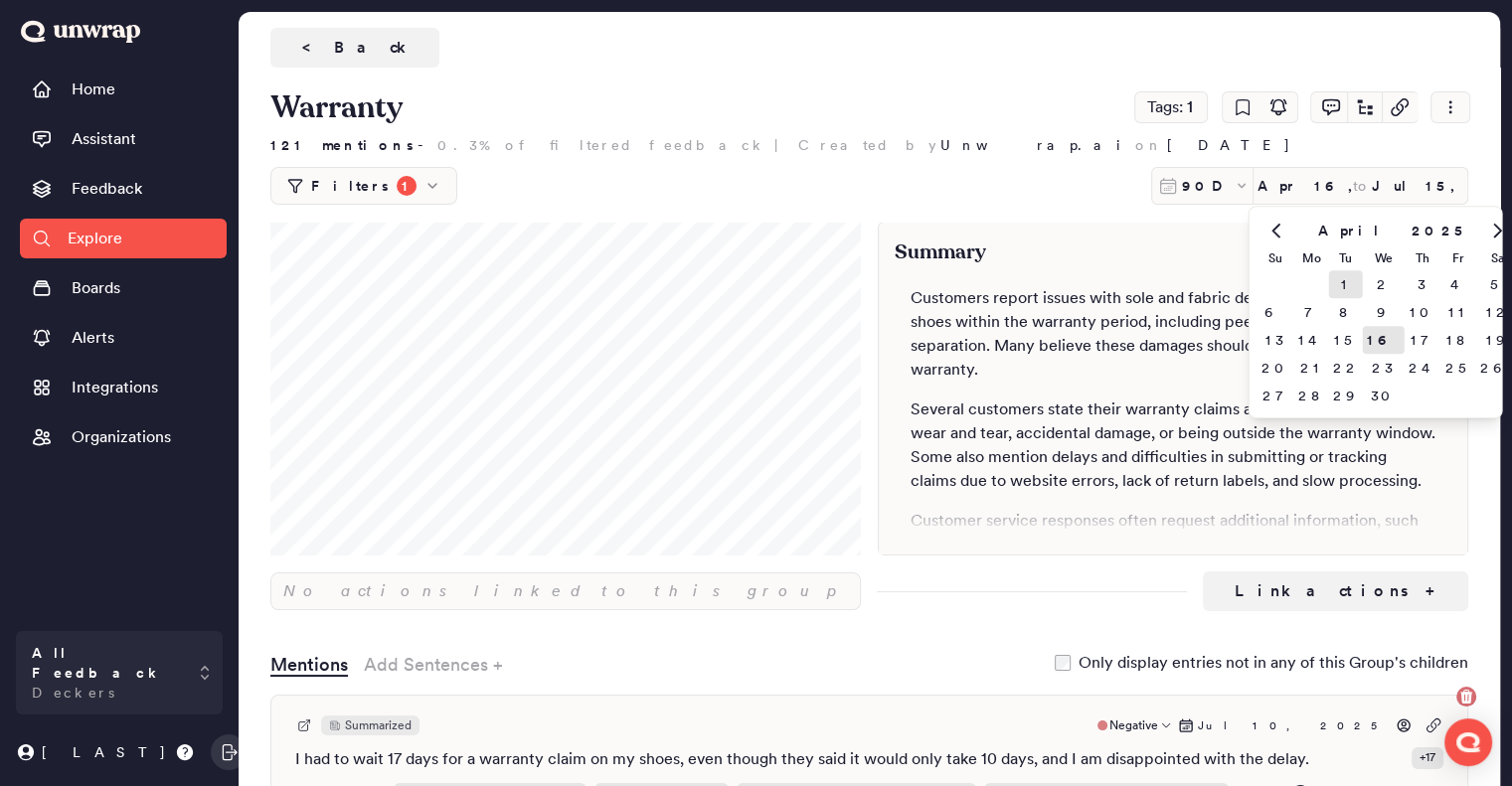 click on "1" at bounding box center (1346, 284) 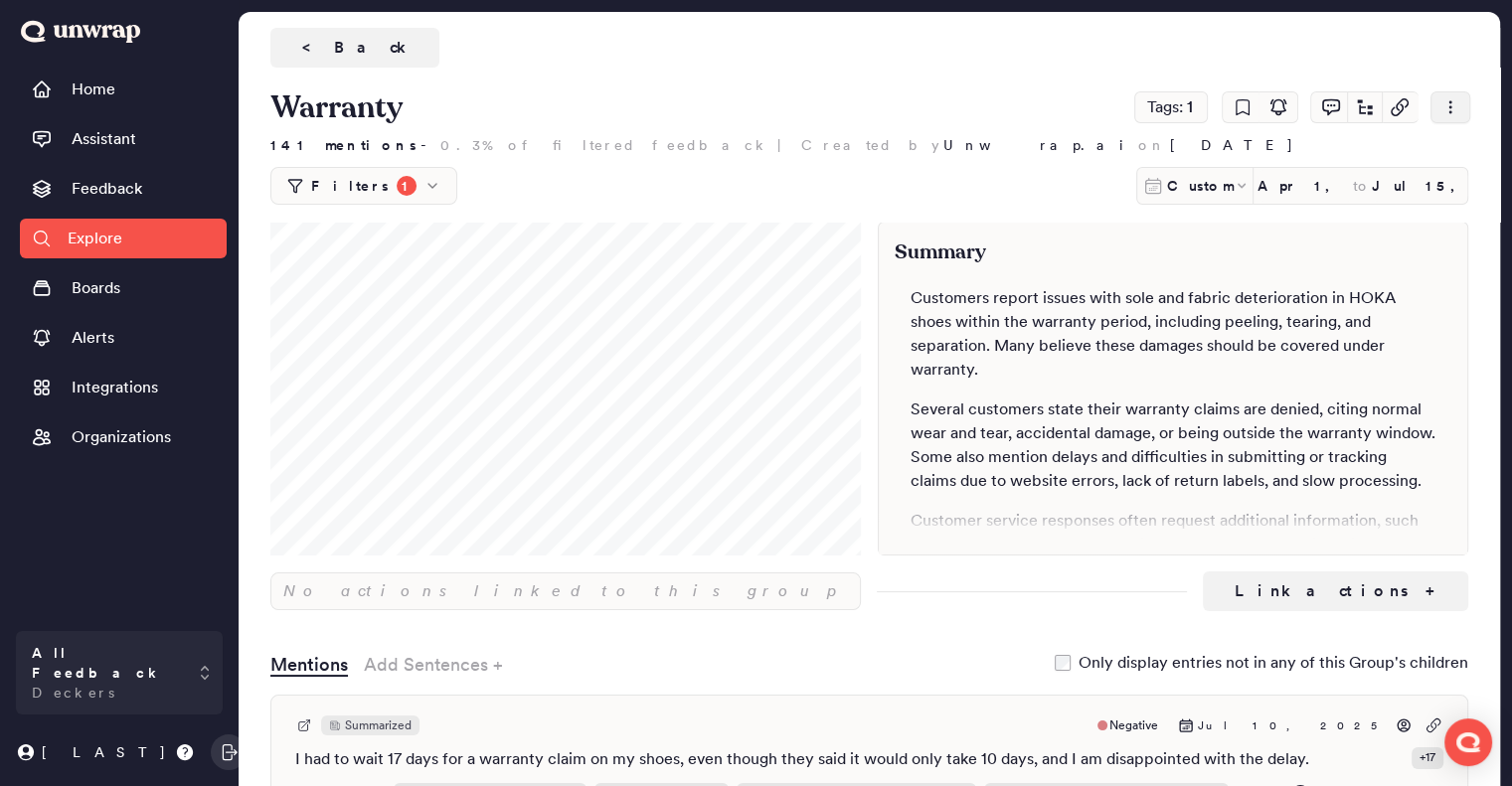 click at bounding box center [1450, 107] 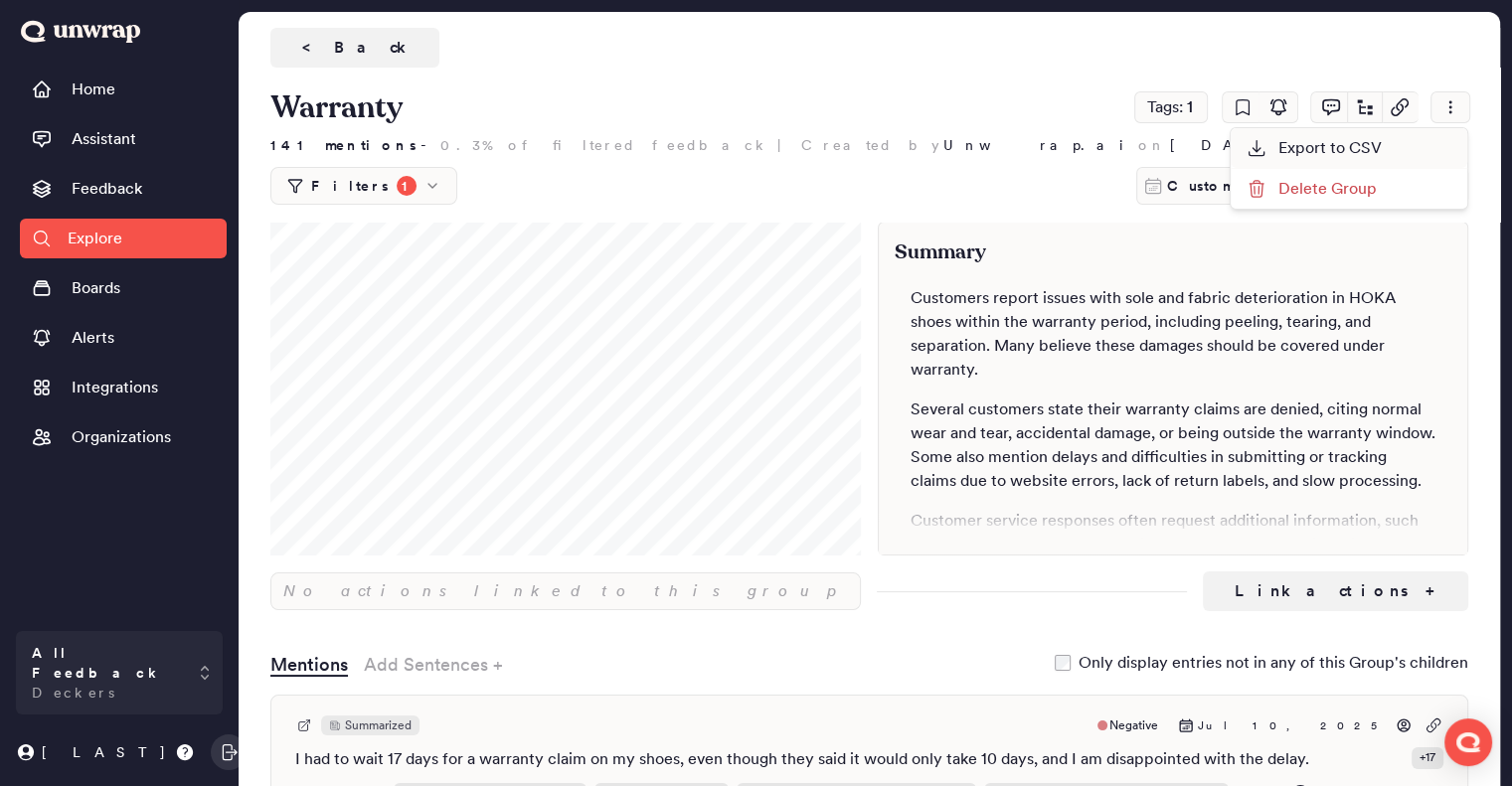 click on "Export to CSV" at bounding box center (1314, 148) 